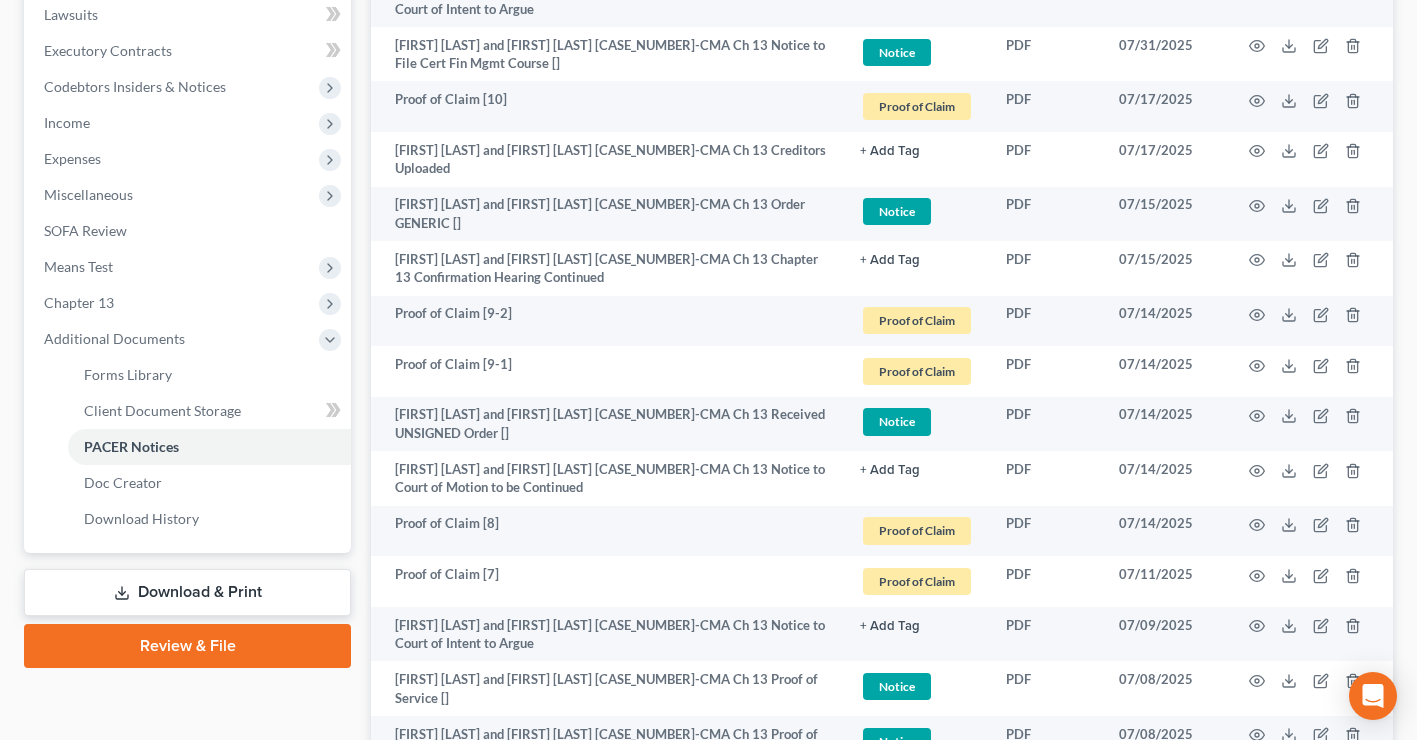 scroll, scrollTop: 536, scrollLeft: 0, axis: vertical 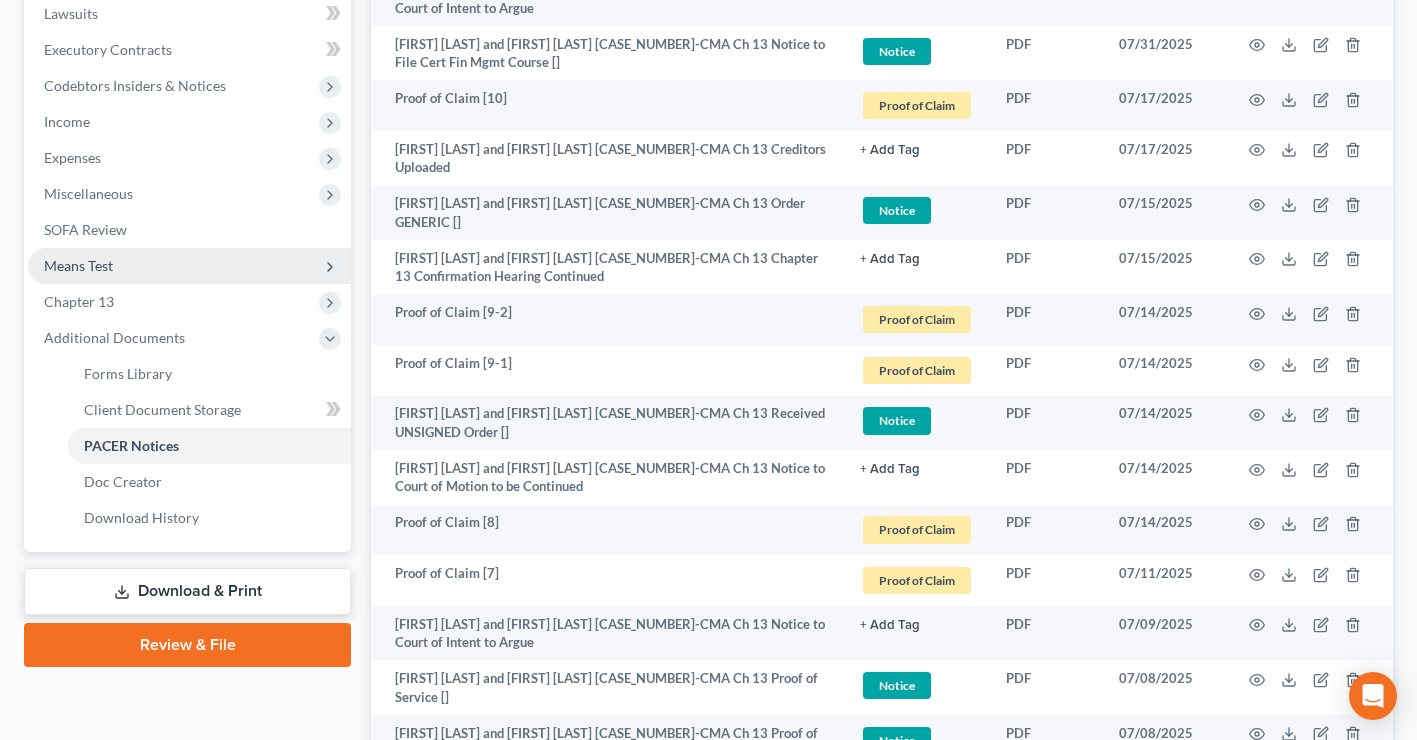 click on "Means Test" at bounding box center [78, 265] 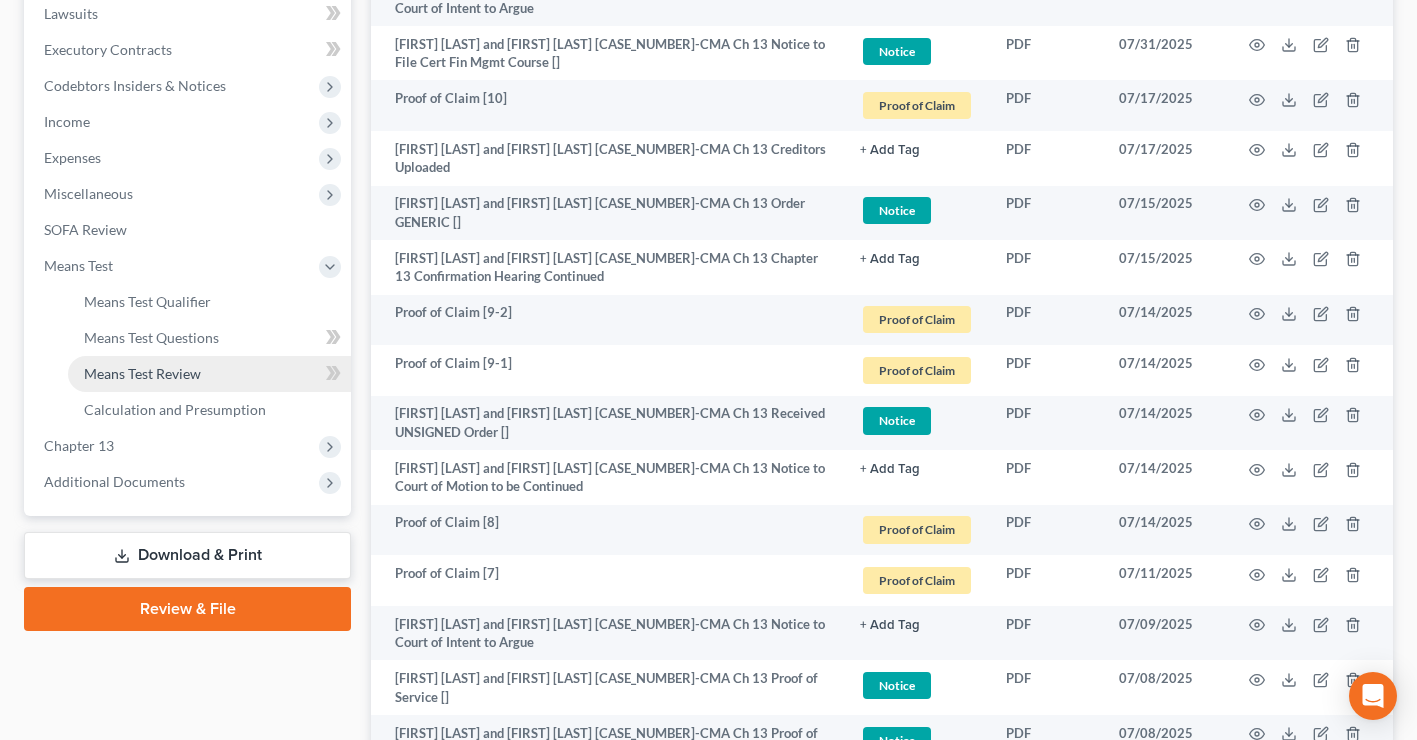 click on "Means Test Review" at bounding box center [142, 373] 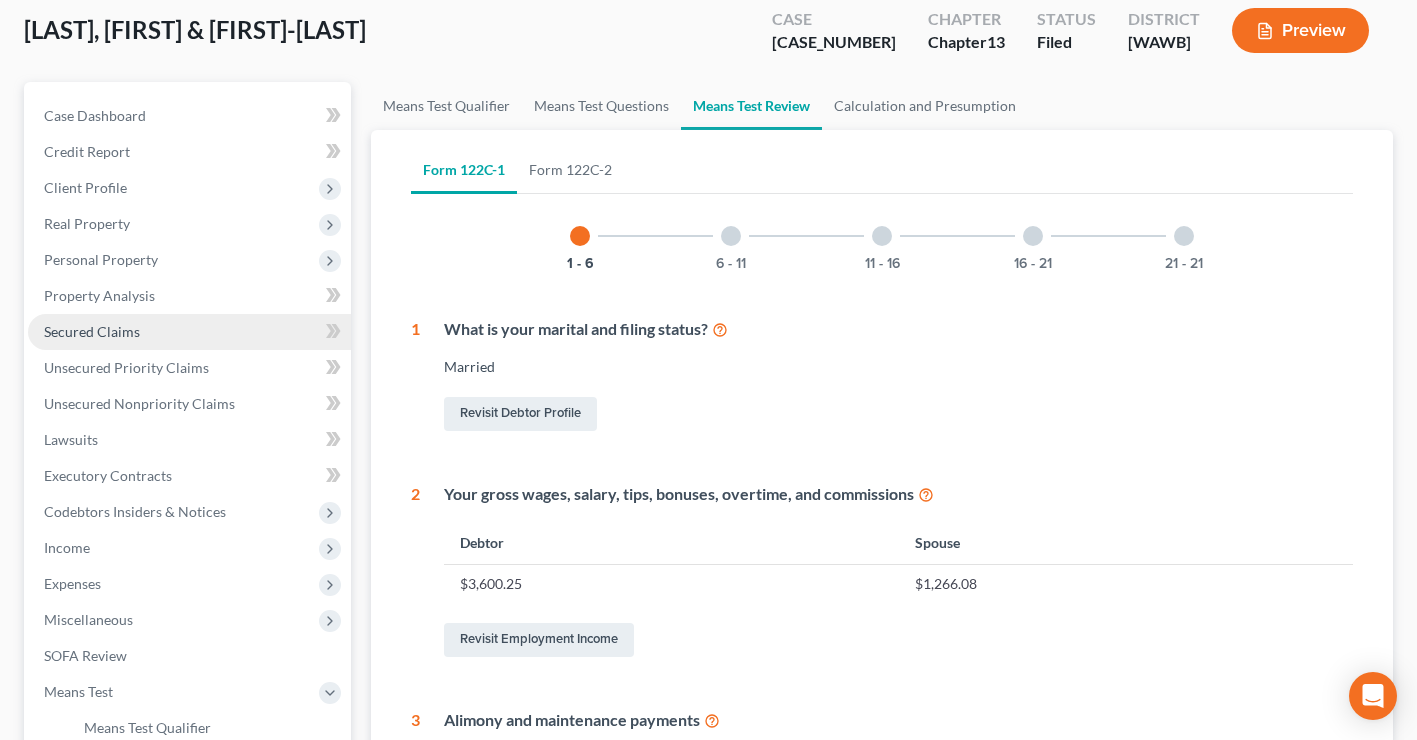 scroll, scrollTop: 115, scrollLeft: 0, axis: vertical 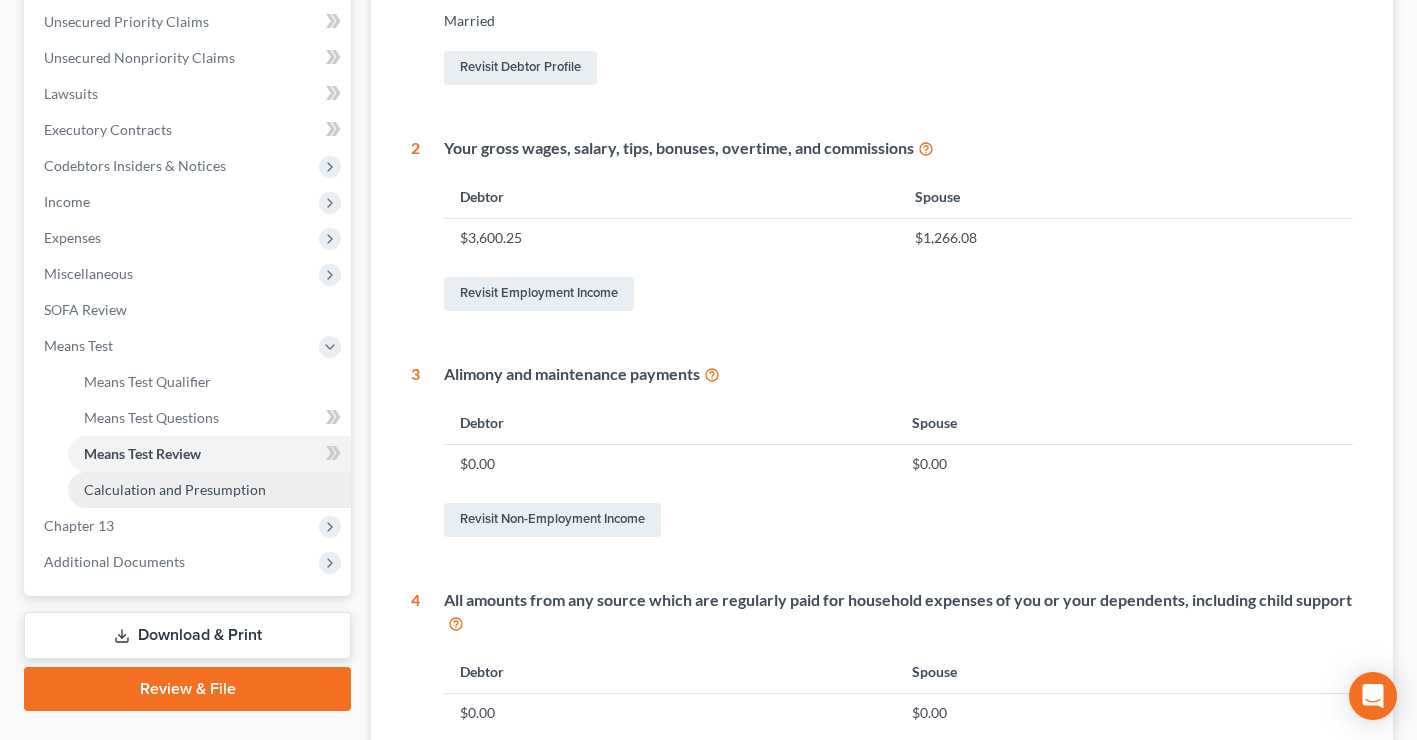 click on "Calculation and Presumption" at bounding box center (175, 489) 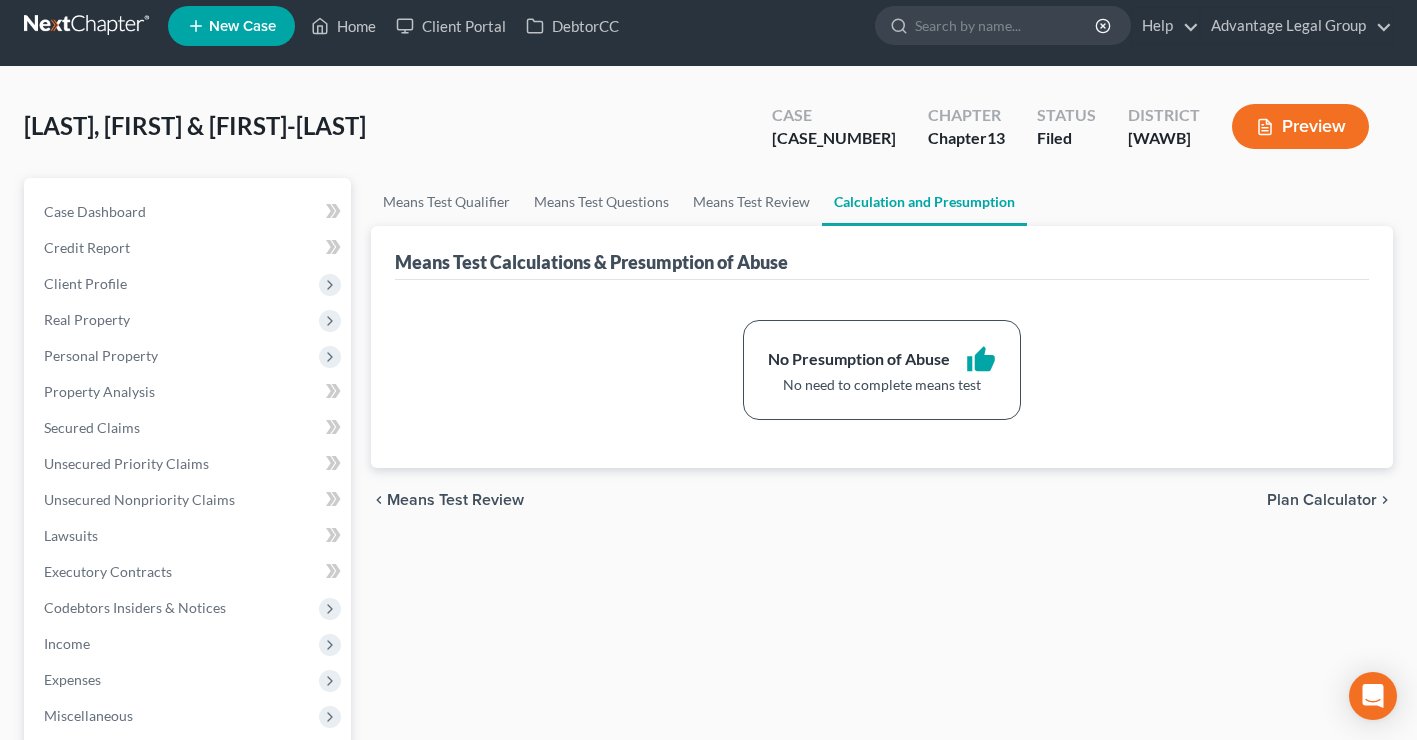scroll, scrollTop: 0, scrollLeft: 0, axis: both 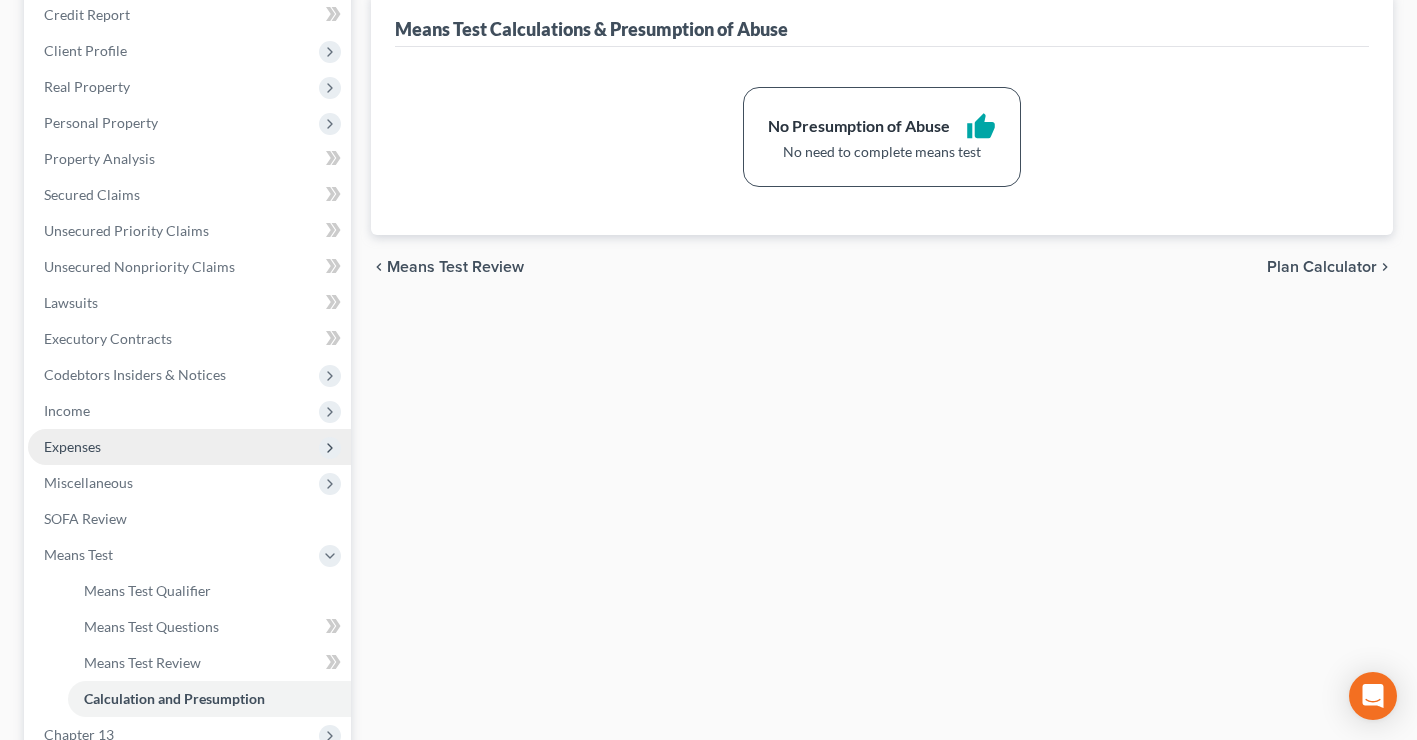 click on "Expenses" at bounding box center [72, 446] 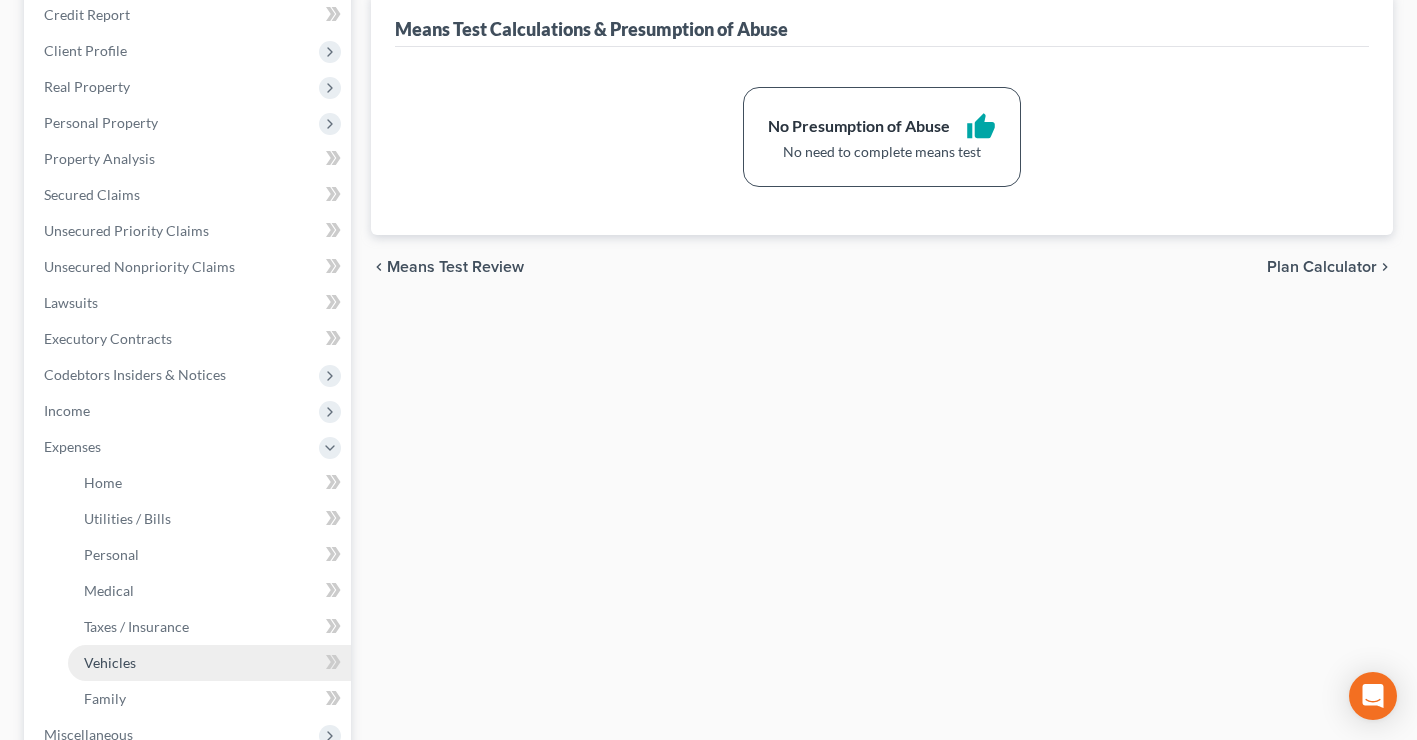 click on "Vehicles" at bounding box center (110, 662) 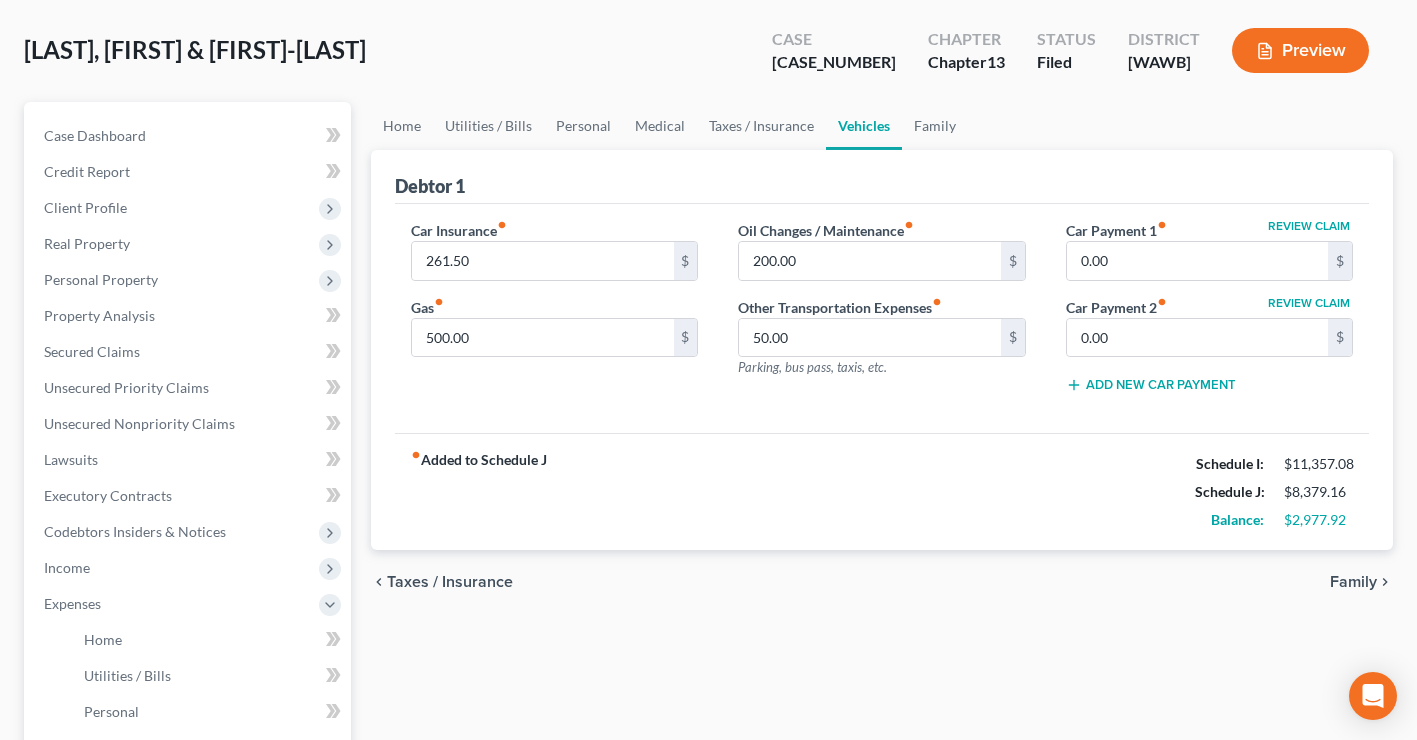 scroll, scrollTop: 92, scrollLeft: 0, axis: vertical 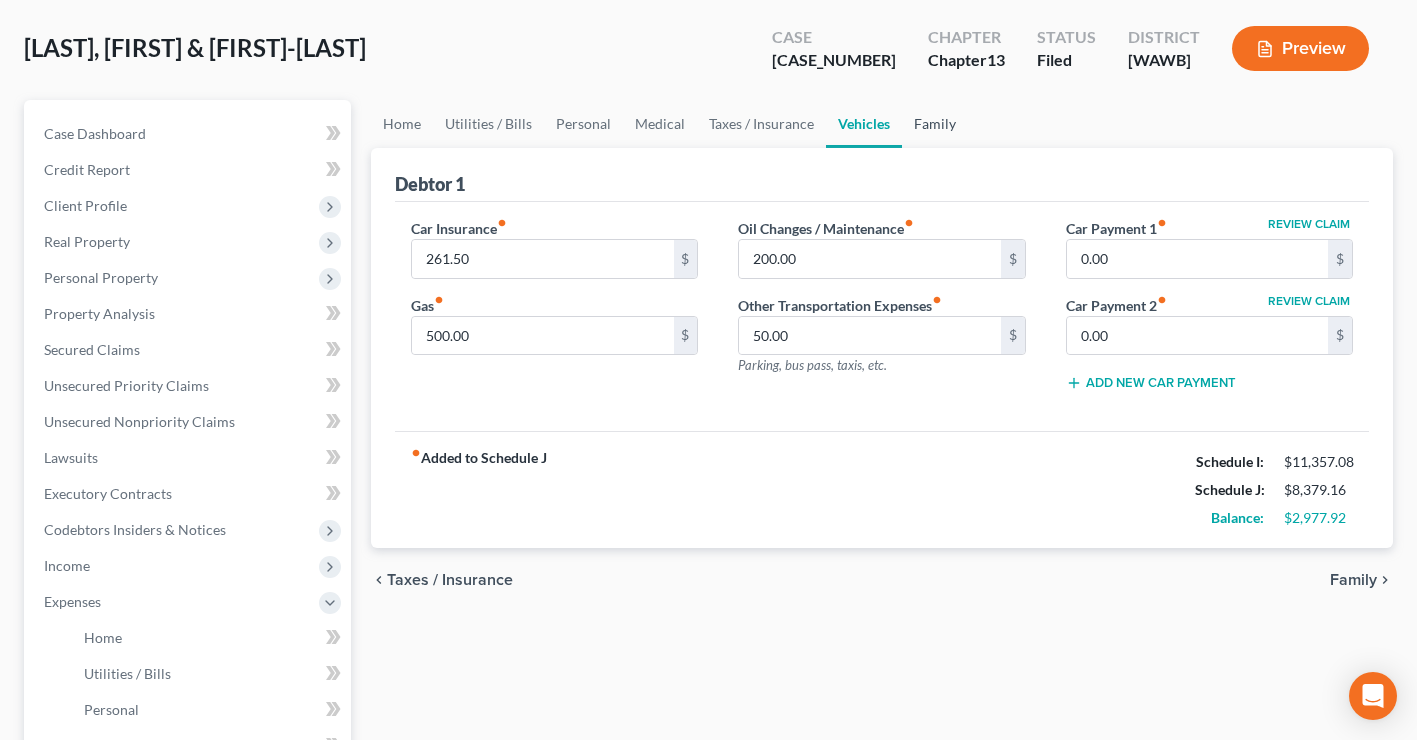 click on "Family" at bounding box center [935, 124] 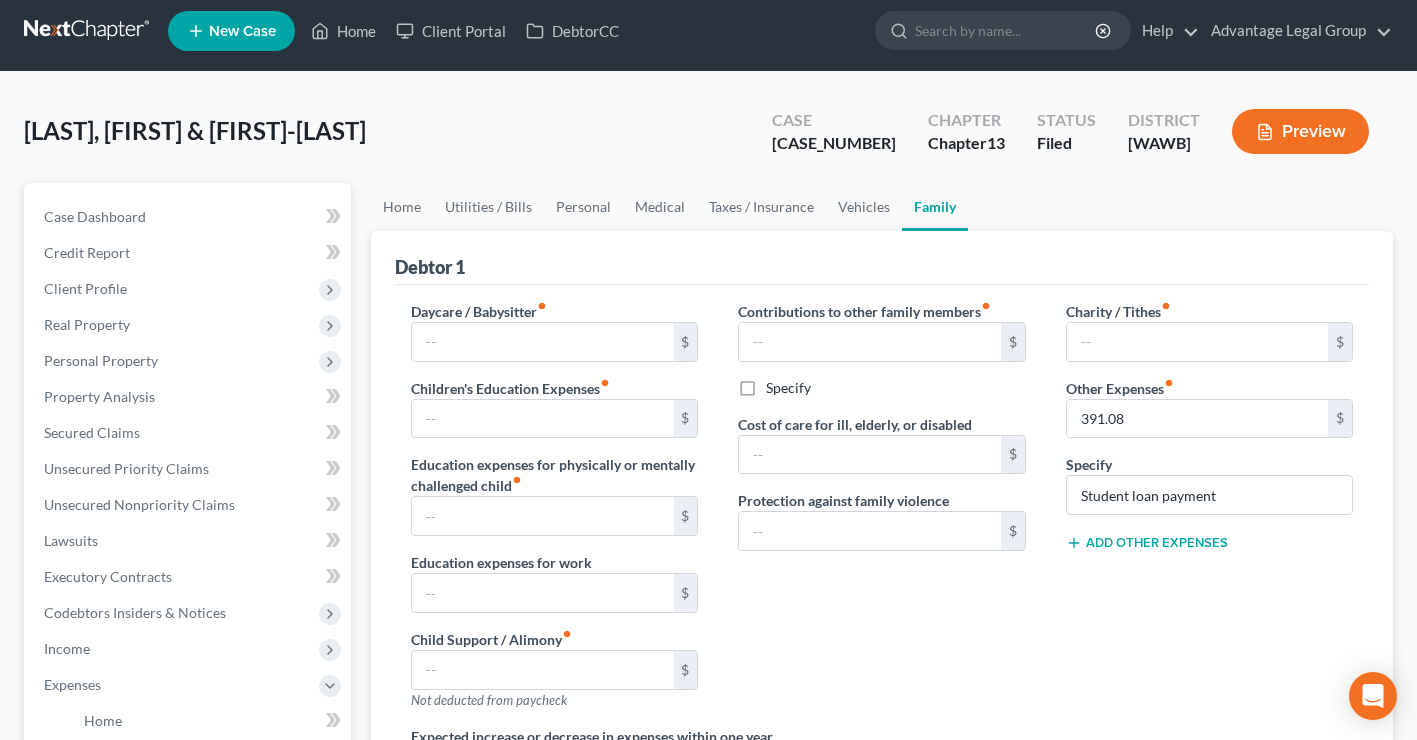 scroll, scrollTop: 0, scrollLeft: 0, axis: both 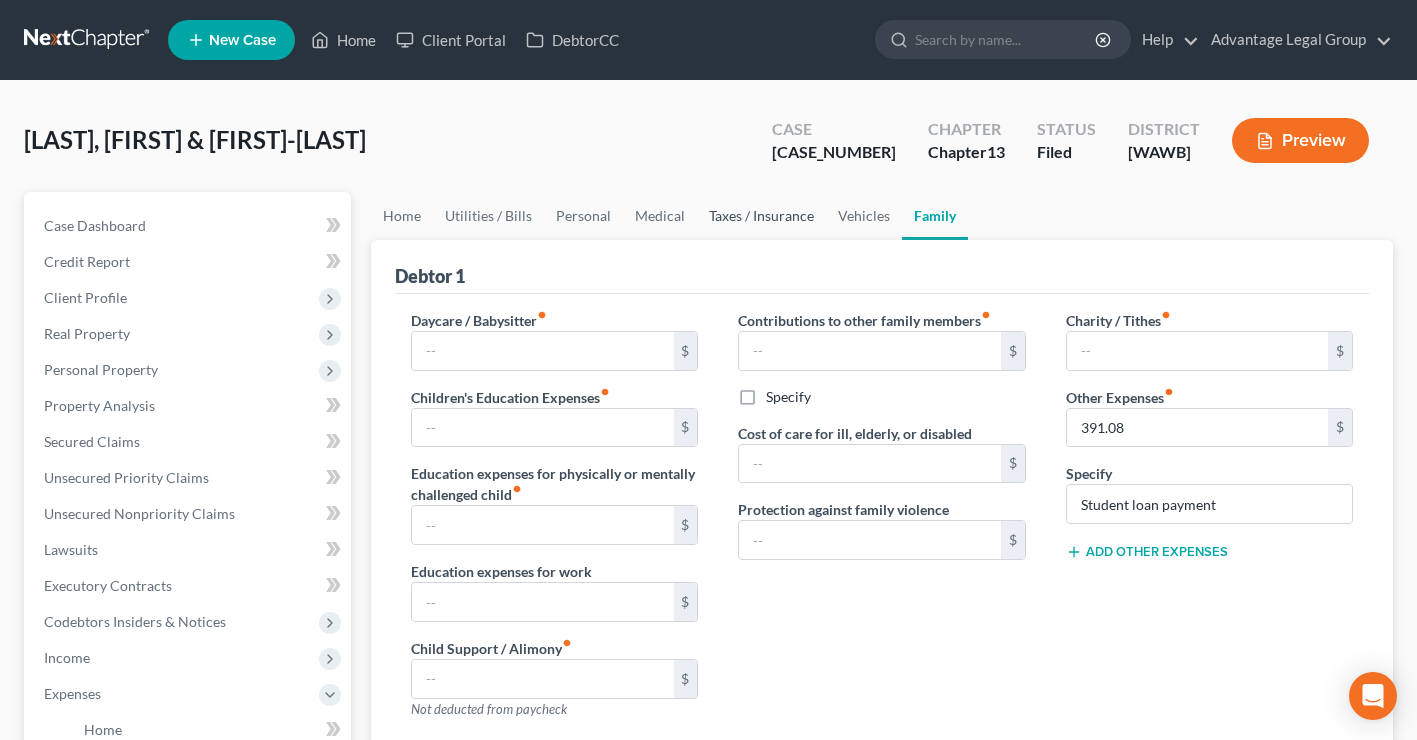 click on "Taxes / Insurance" at bounding box center [761, 216] 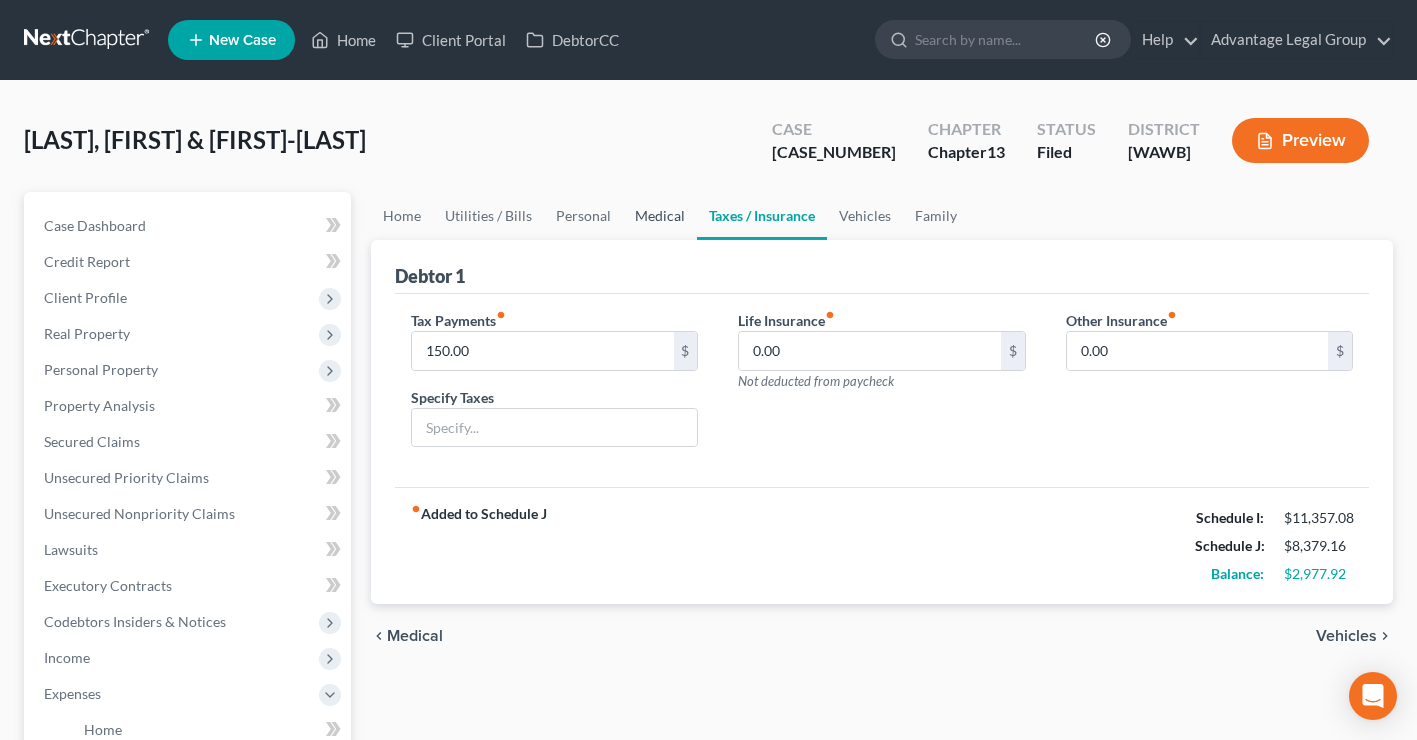 click on "Medical" at bounding box center [660, 216] 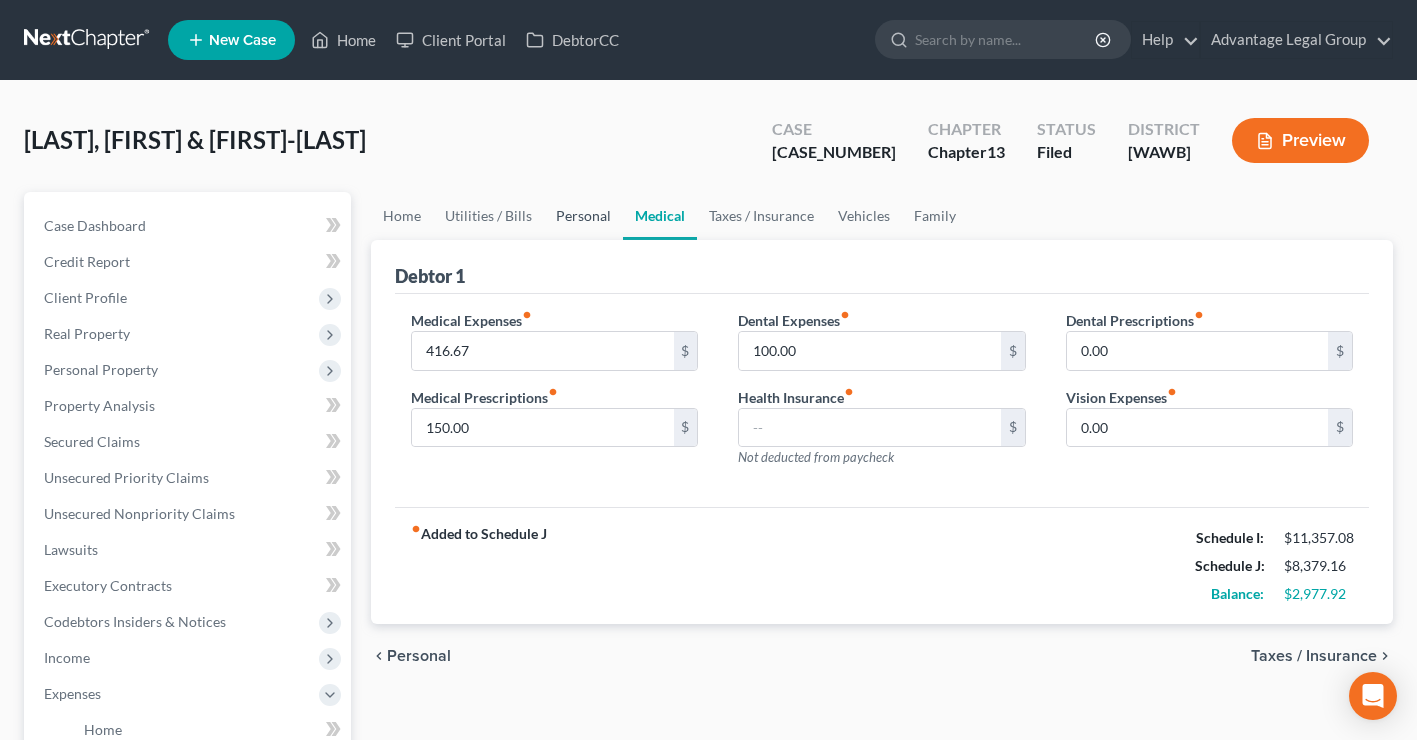 click on "Personal" at bounding box center [583, 216] 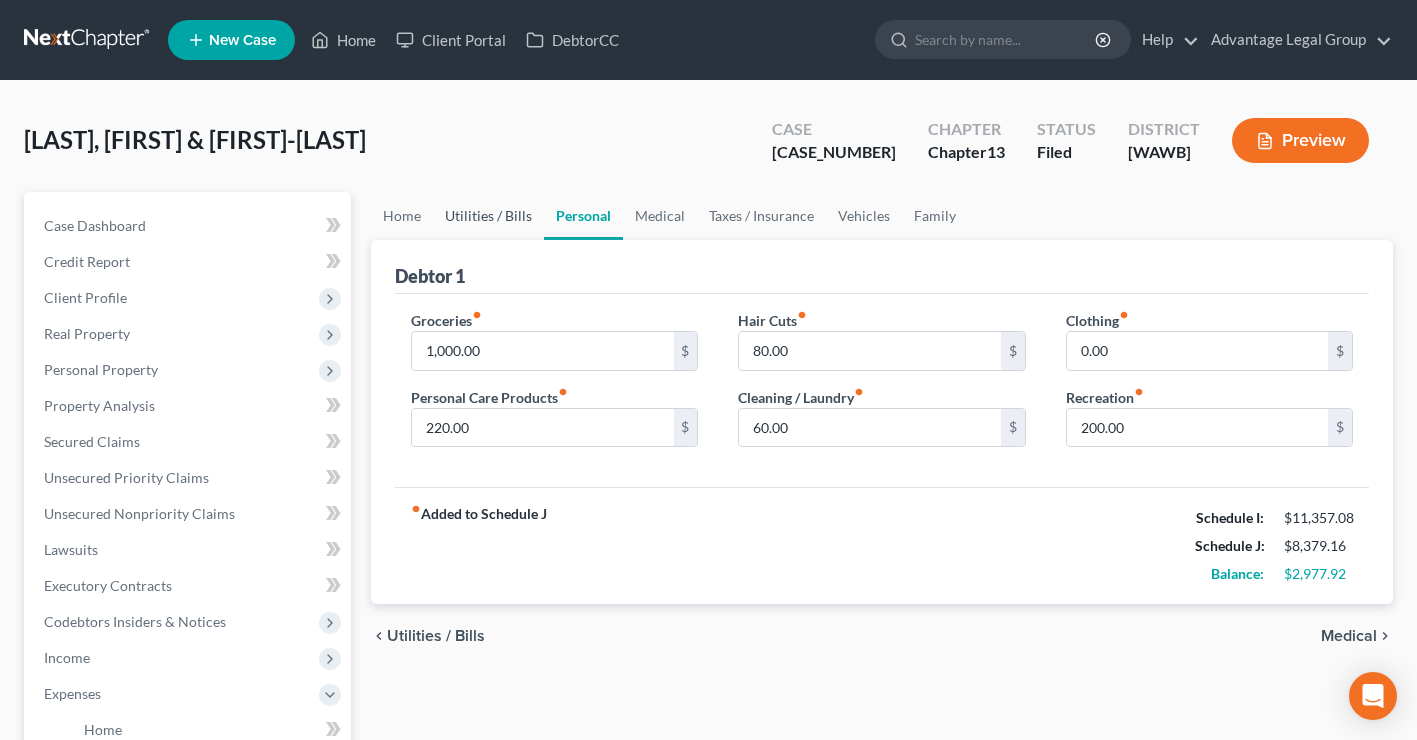 click on "Utilities / Bills" at bounding box center [488, 216] 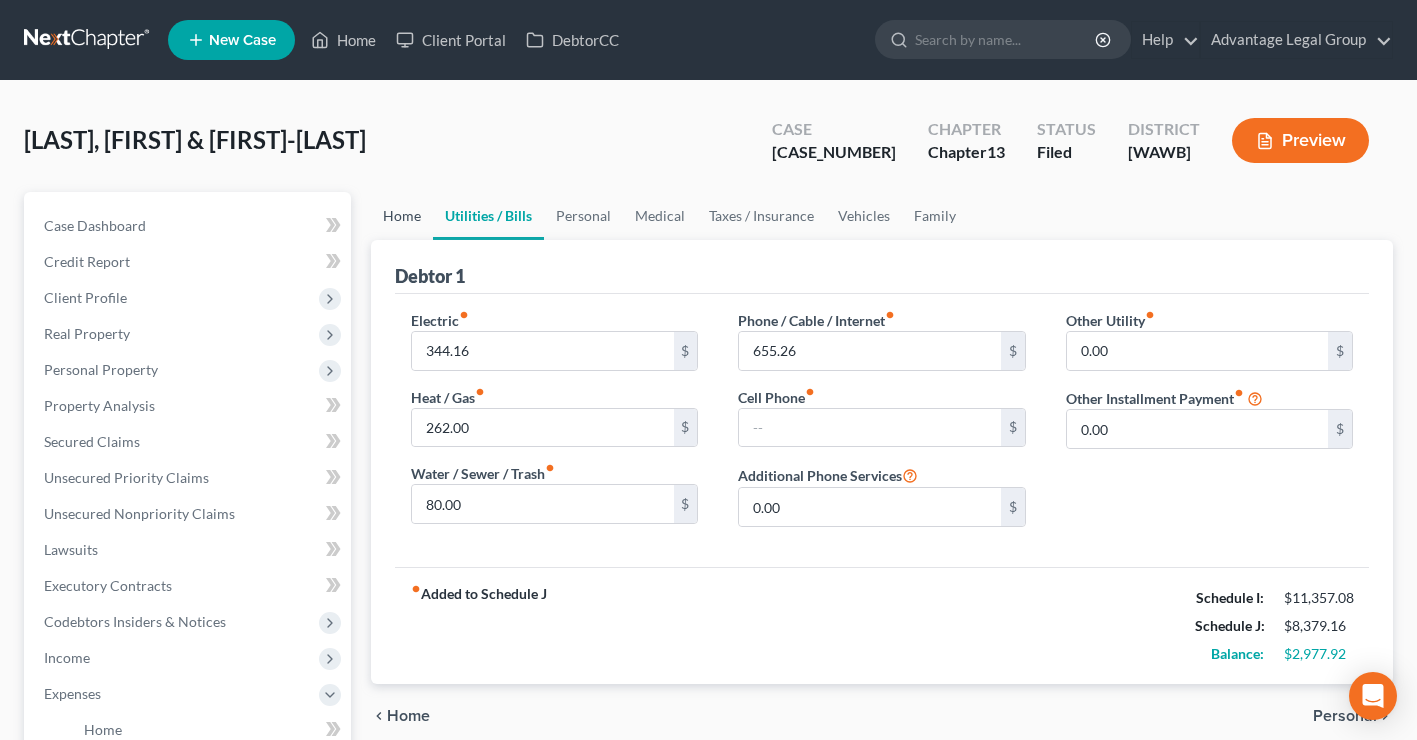 click on "Home" at bounding box center (402, 216) 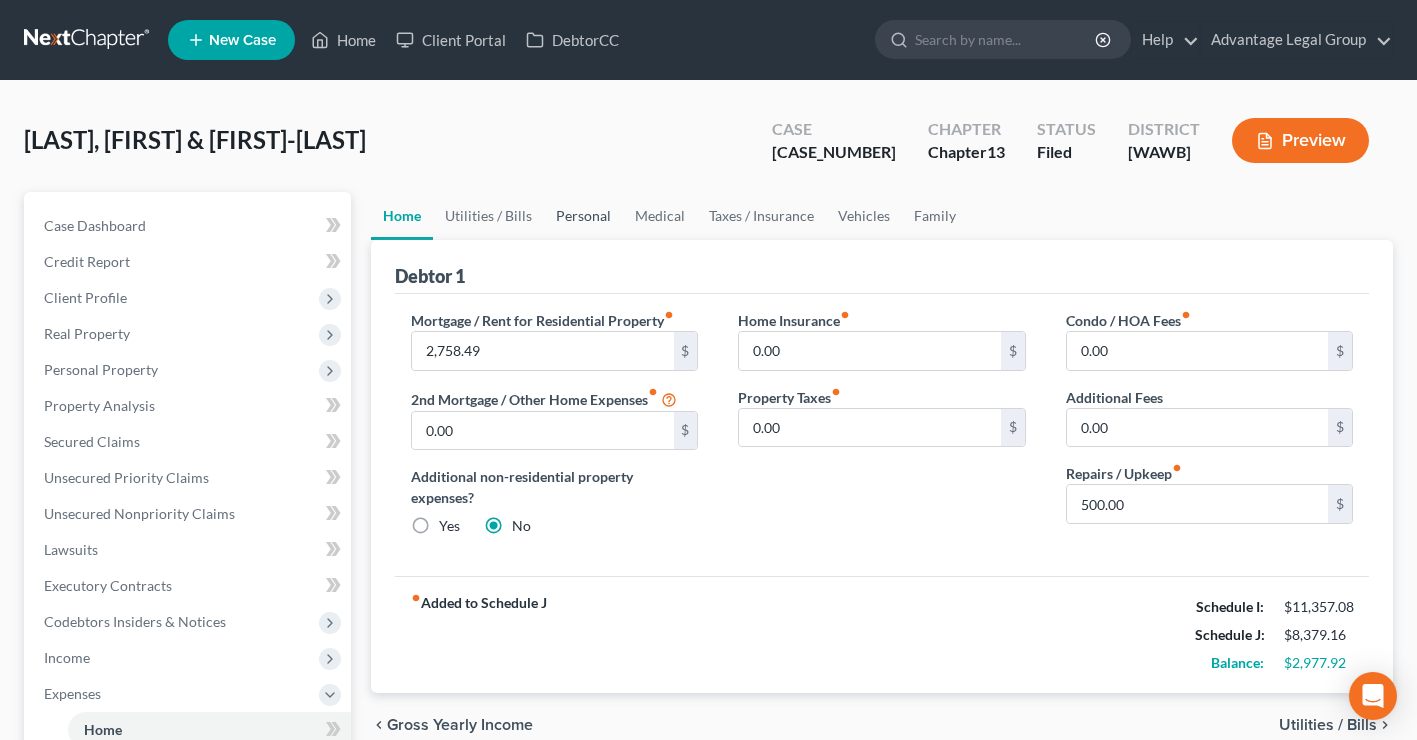 click on "Personal" at bounding box center [583, 216] 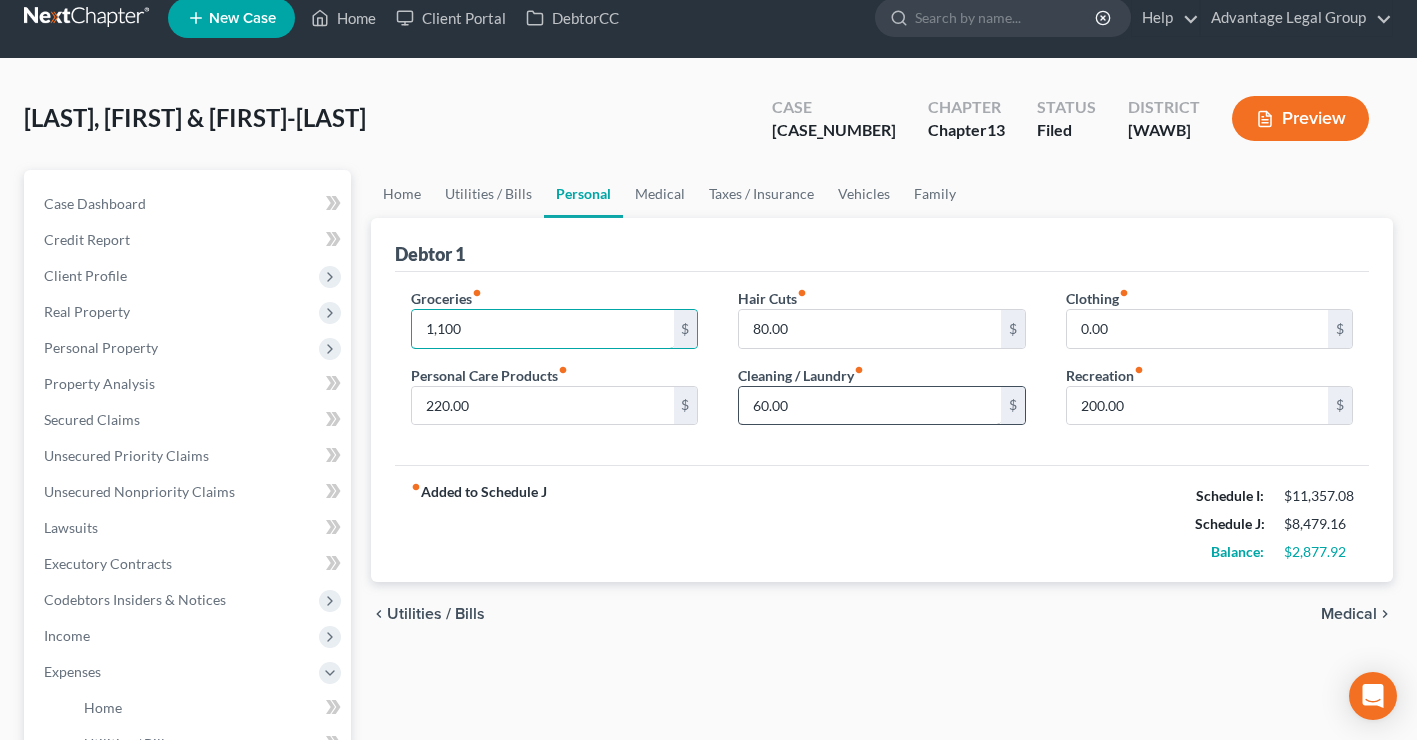 type on "1,100" 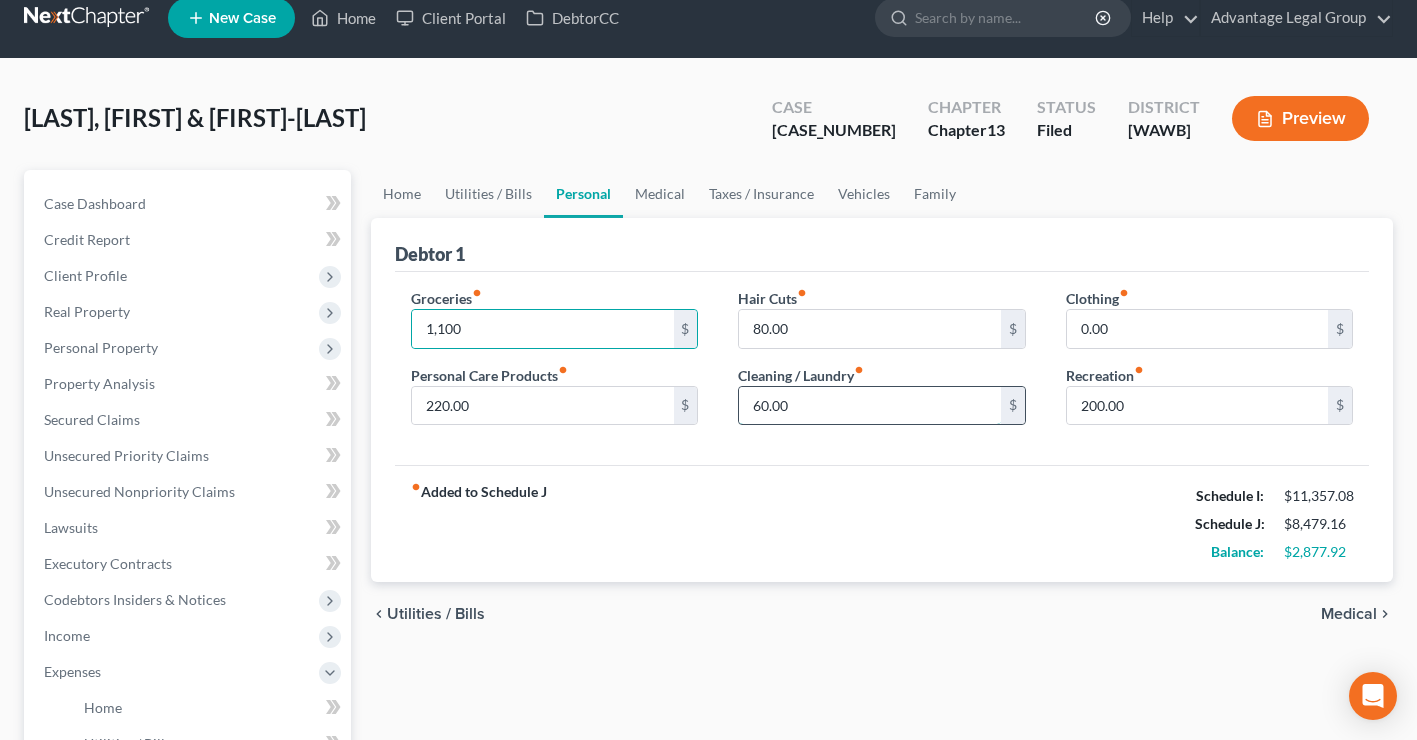 click on "60.00" at bounding box center (869, 406) 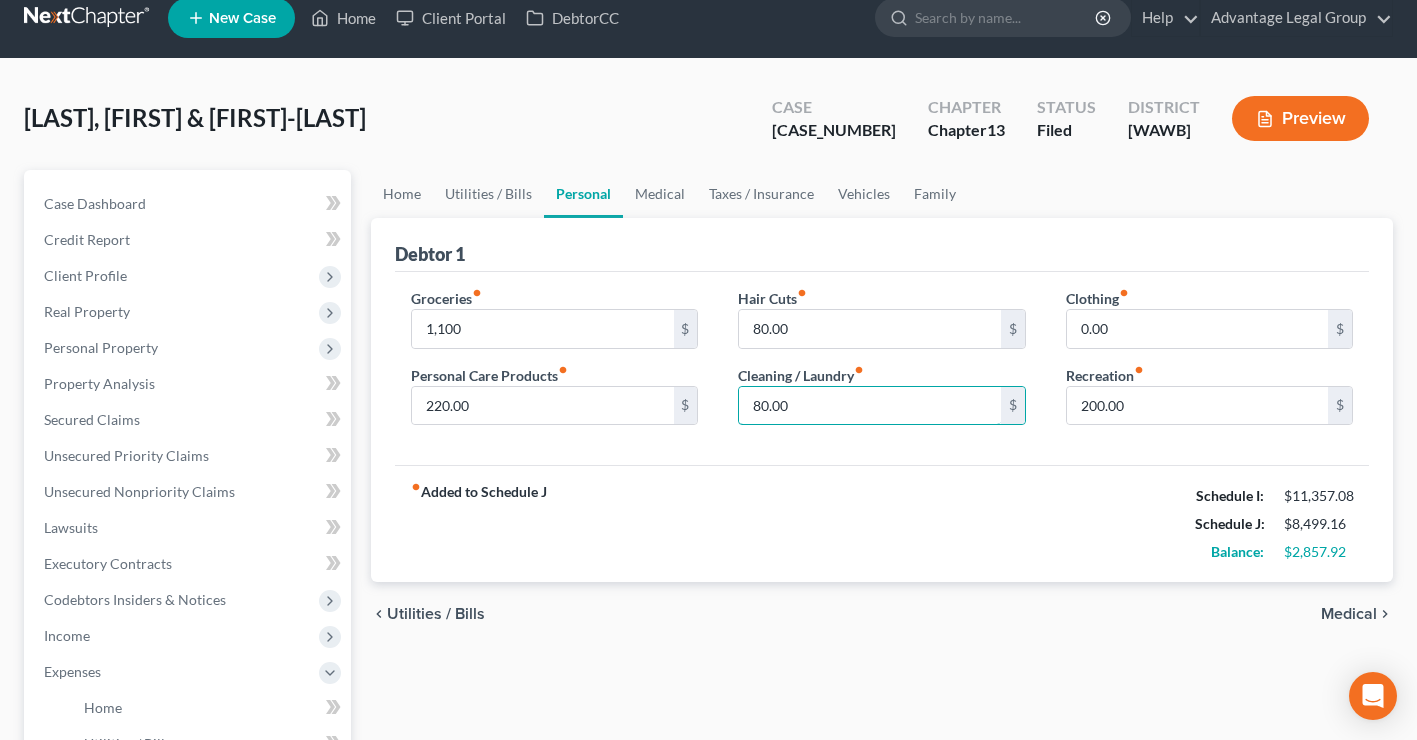 scroll, scrollTop: 24, scrollLeft: 0, axis: vertical 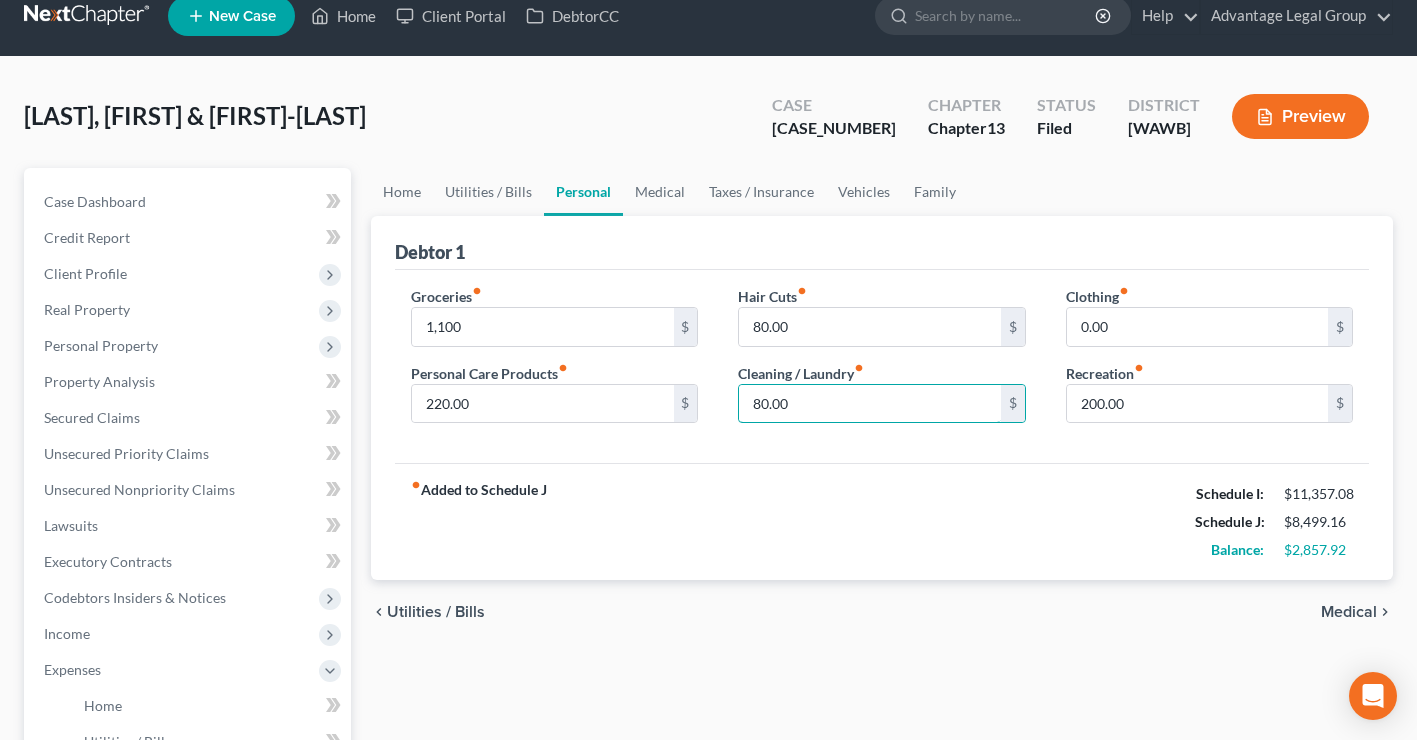 type on "80.00" 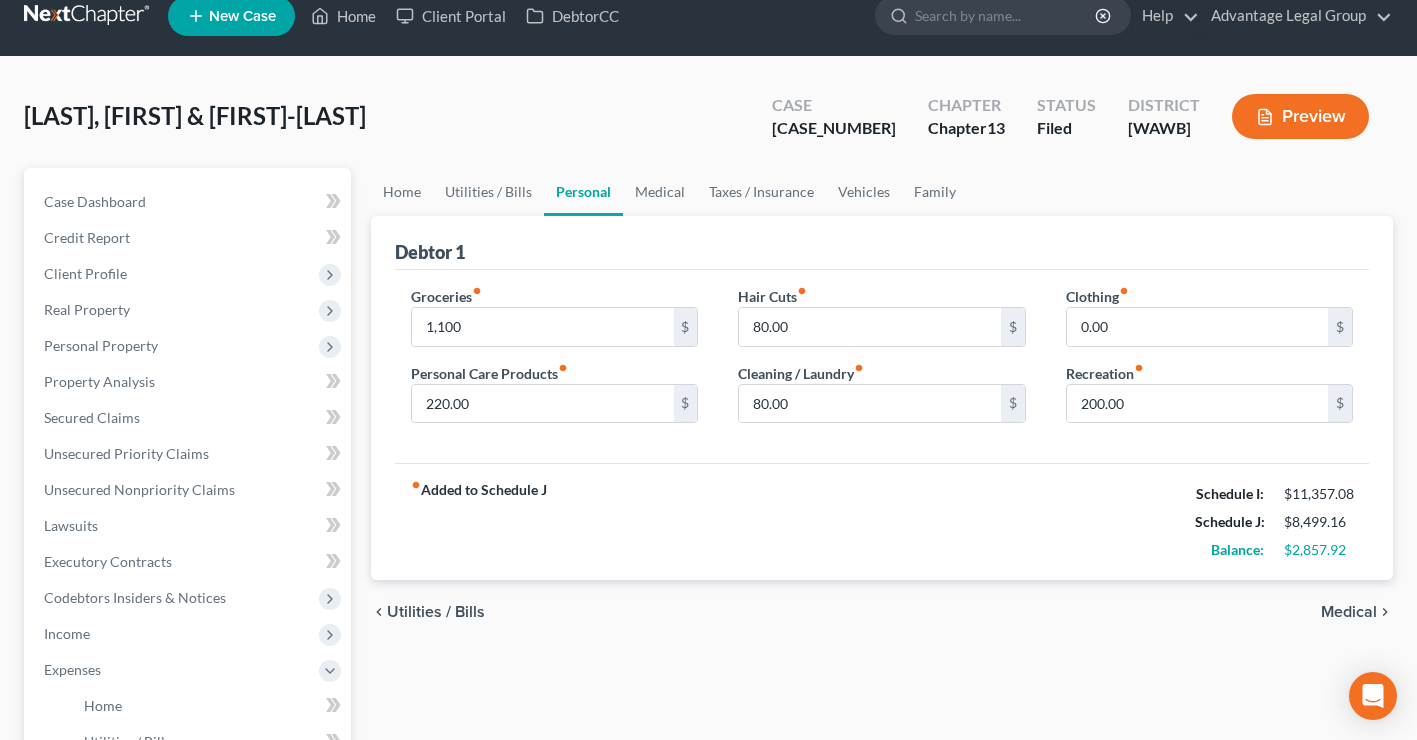 click on "fiber_manual_record  Added to Schedule J Schedule I: [CURRENCY] Schedule J: [CURRENCY] Balance: [CURRENCY]" at bounding box center [882, 521] 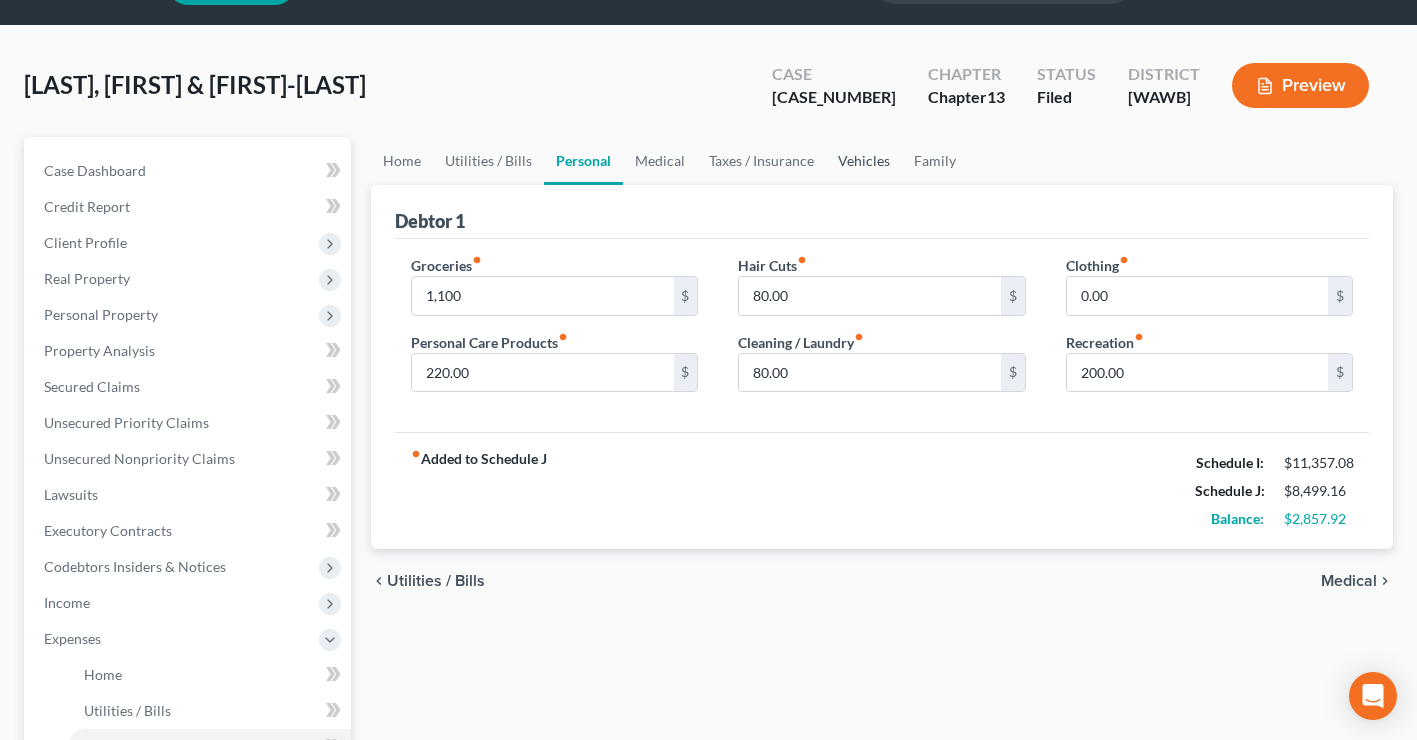 click on "Vehicles" at bounding box center [864, 161] 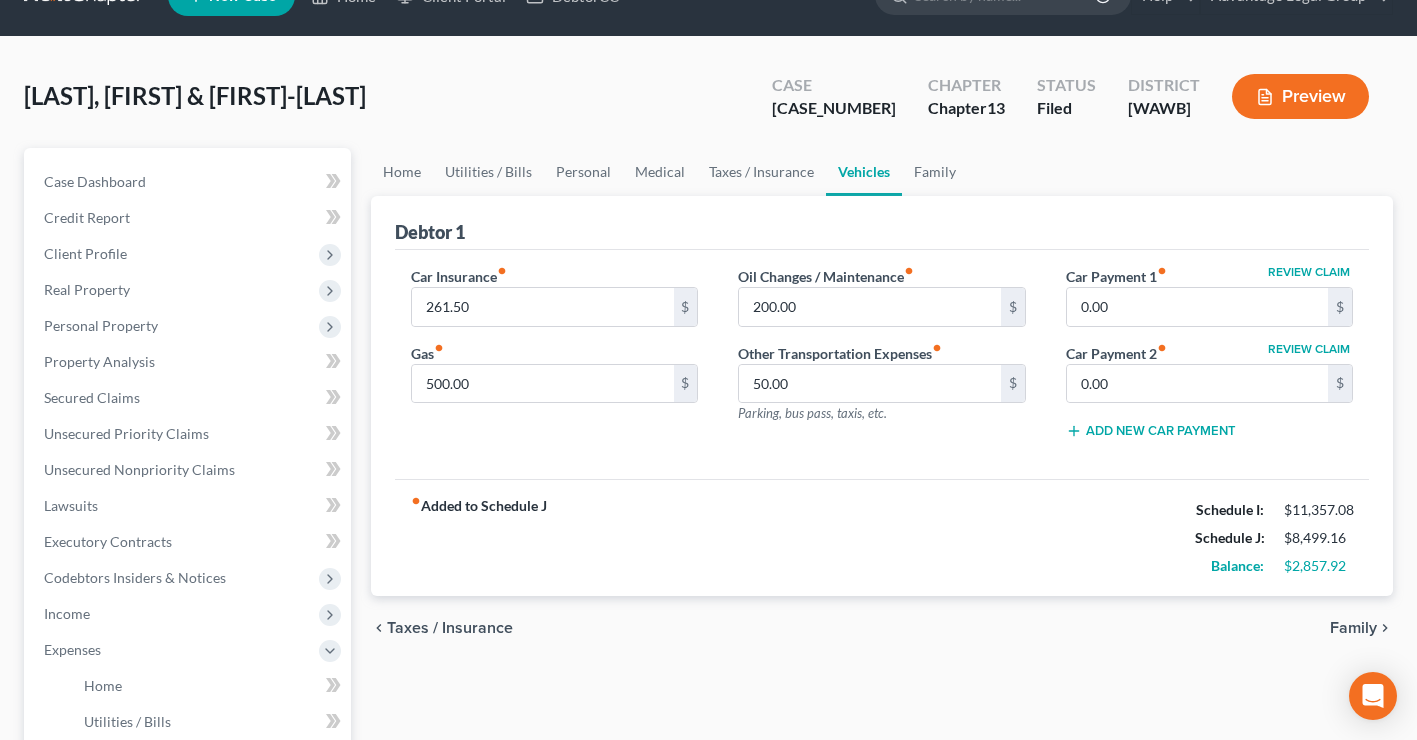 scroll, scrollTop: 43, scrollLeft: 0, axis: vertical 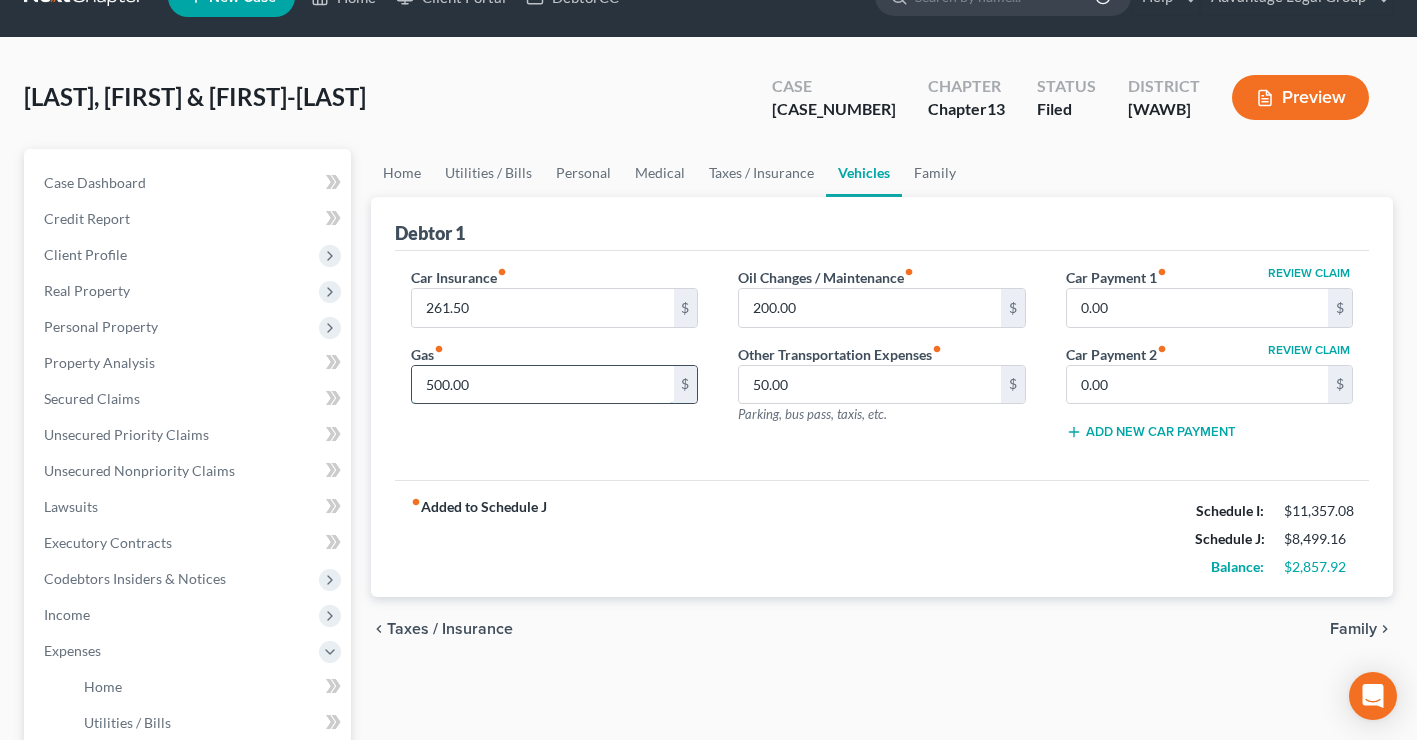 click on "500.00" at bounding box center (542, 385) 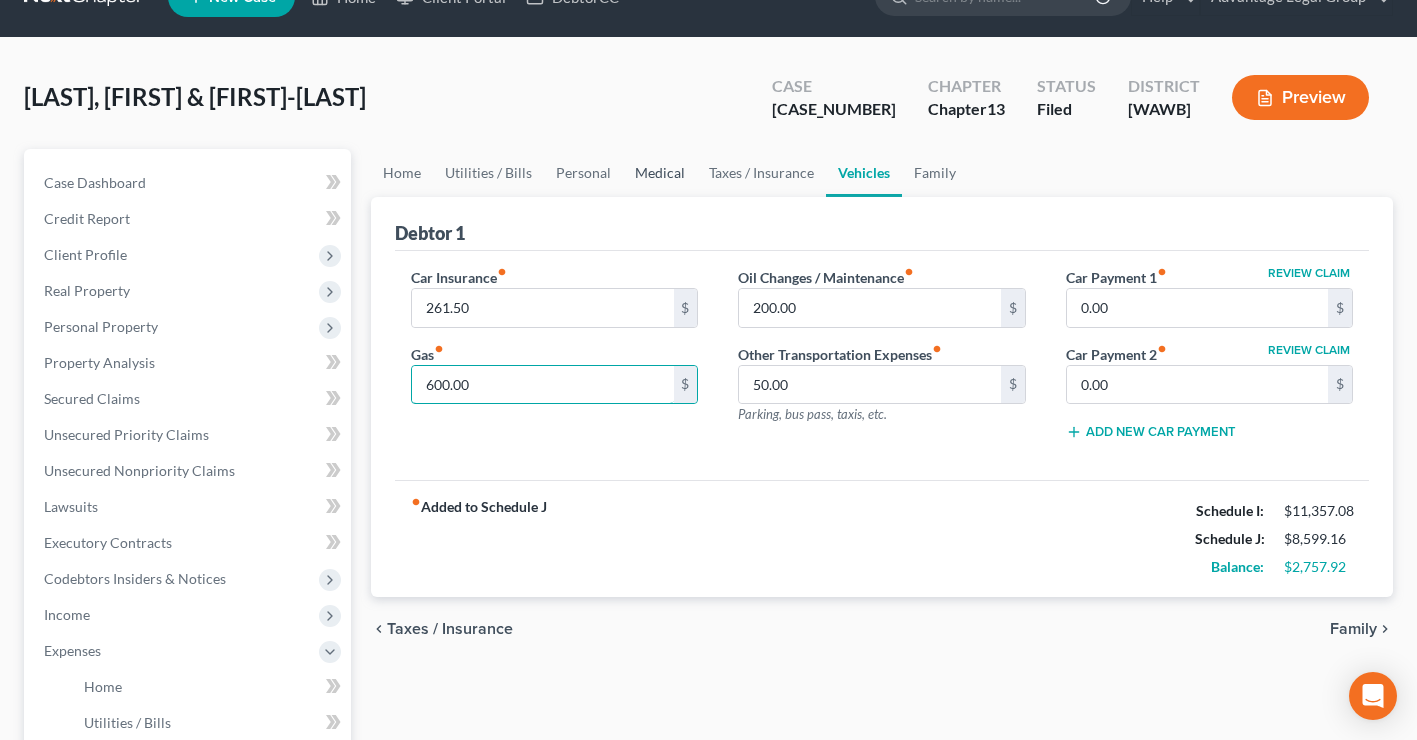 type on "600.00" 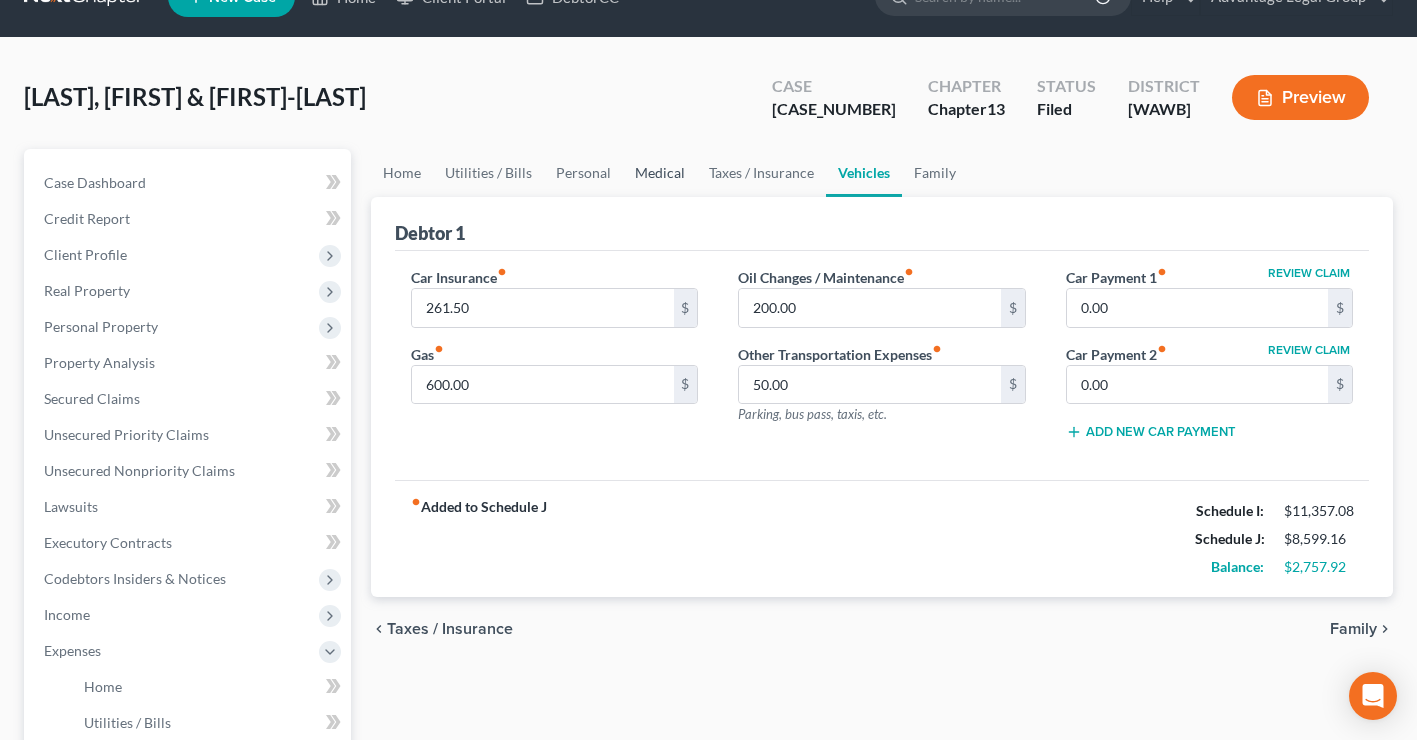 click on "Medical" at bounding box center [660, 173] 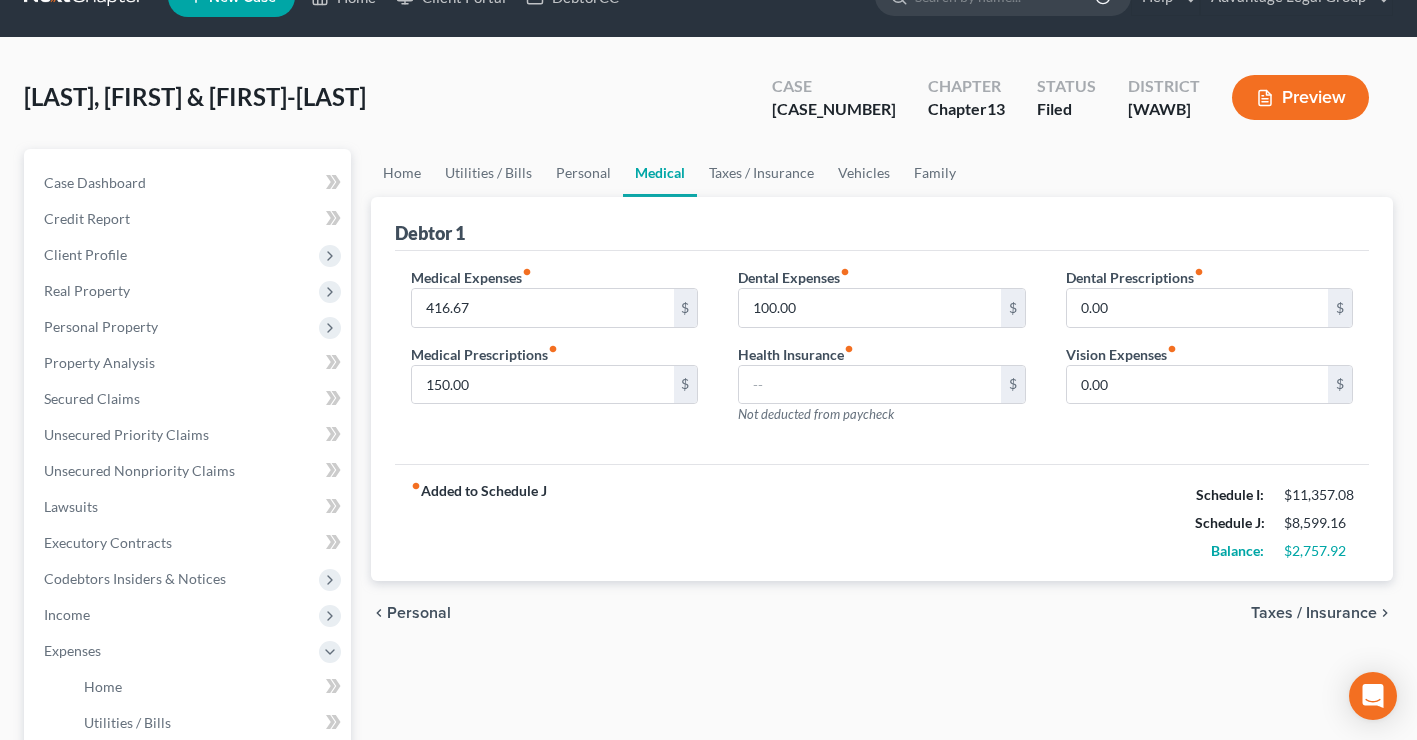 scroll, scrollTop: 0, scrollLeft: 0, axis: both 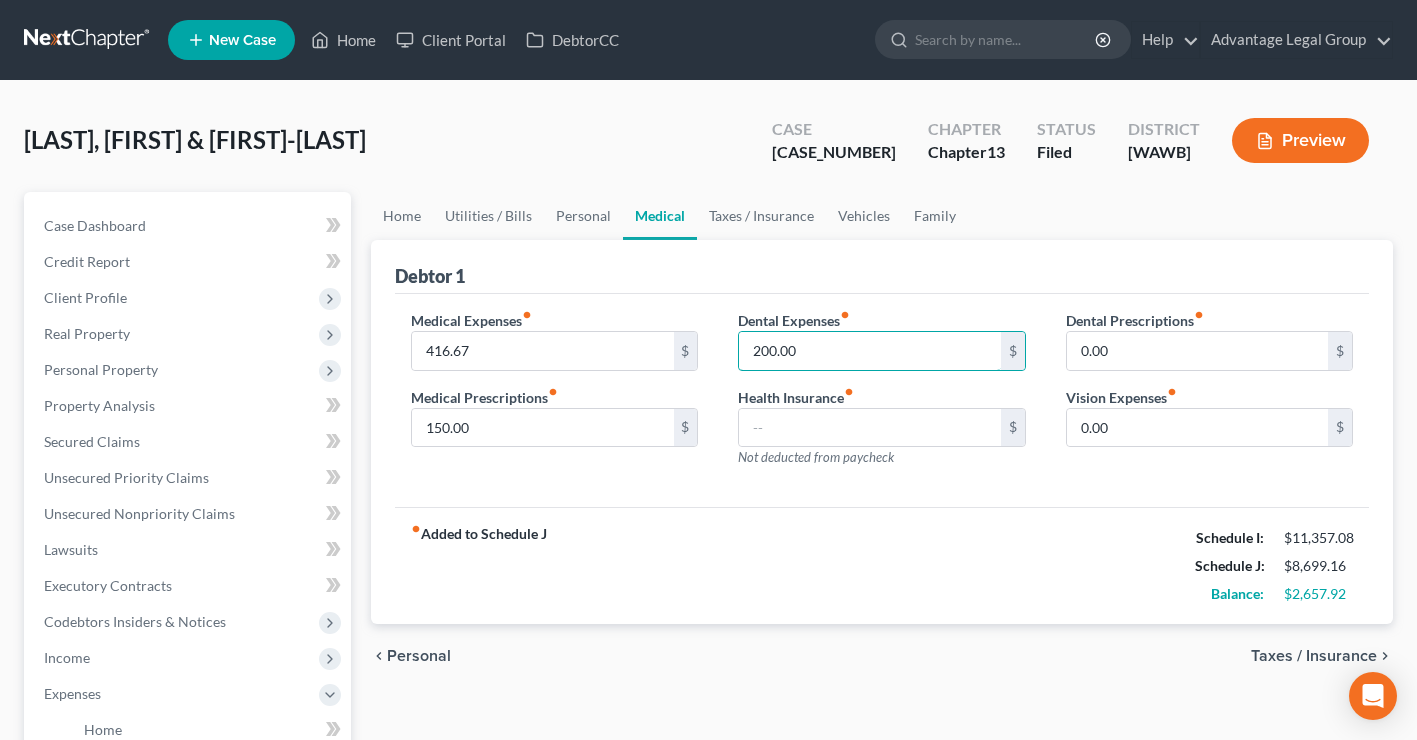 type on "200.00" 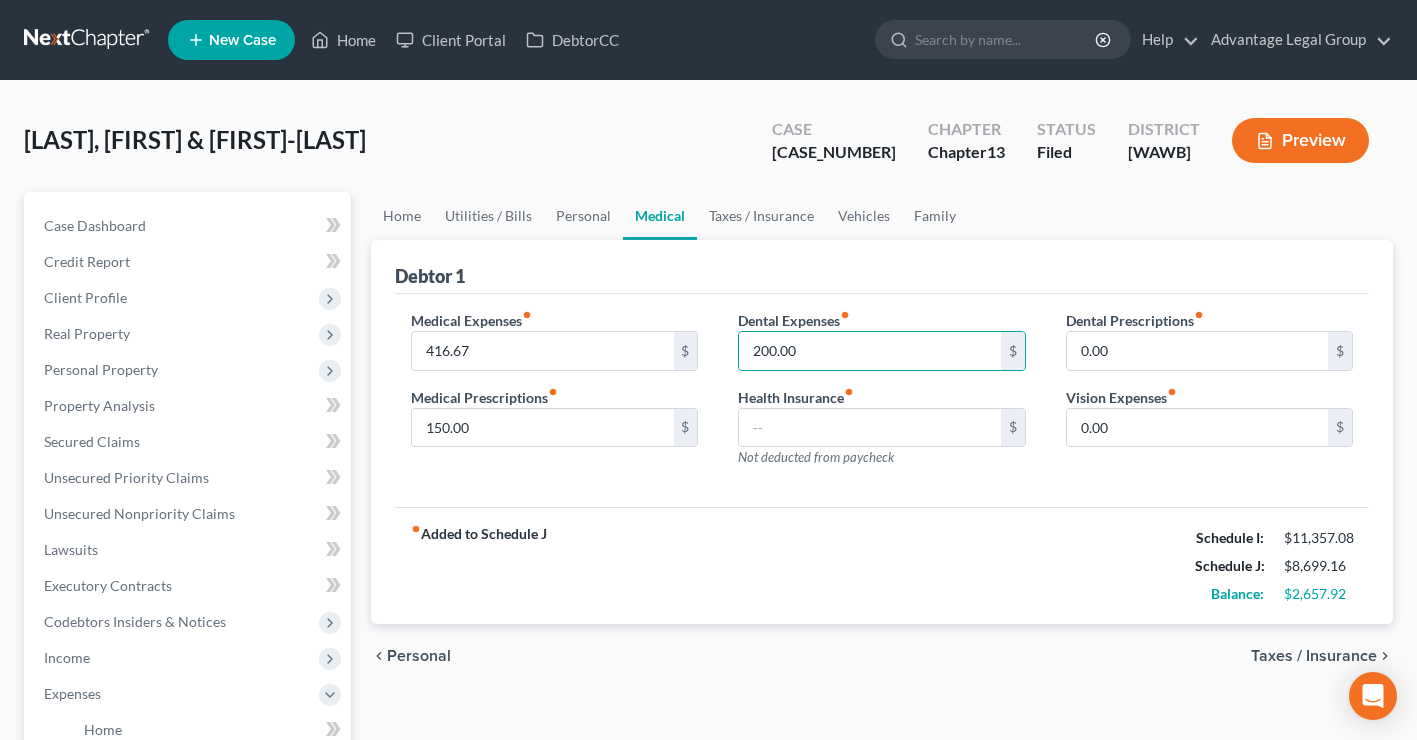 click on "fiber_manual_record  Added to Schedule J Schedule I: [CURRENCY] Schedule J: [CURRENCY] Balance: [CURRENCY]" at bounding box center [882, 565] 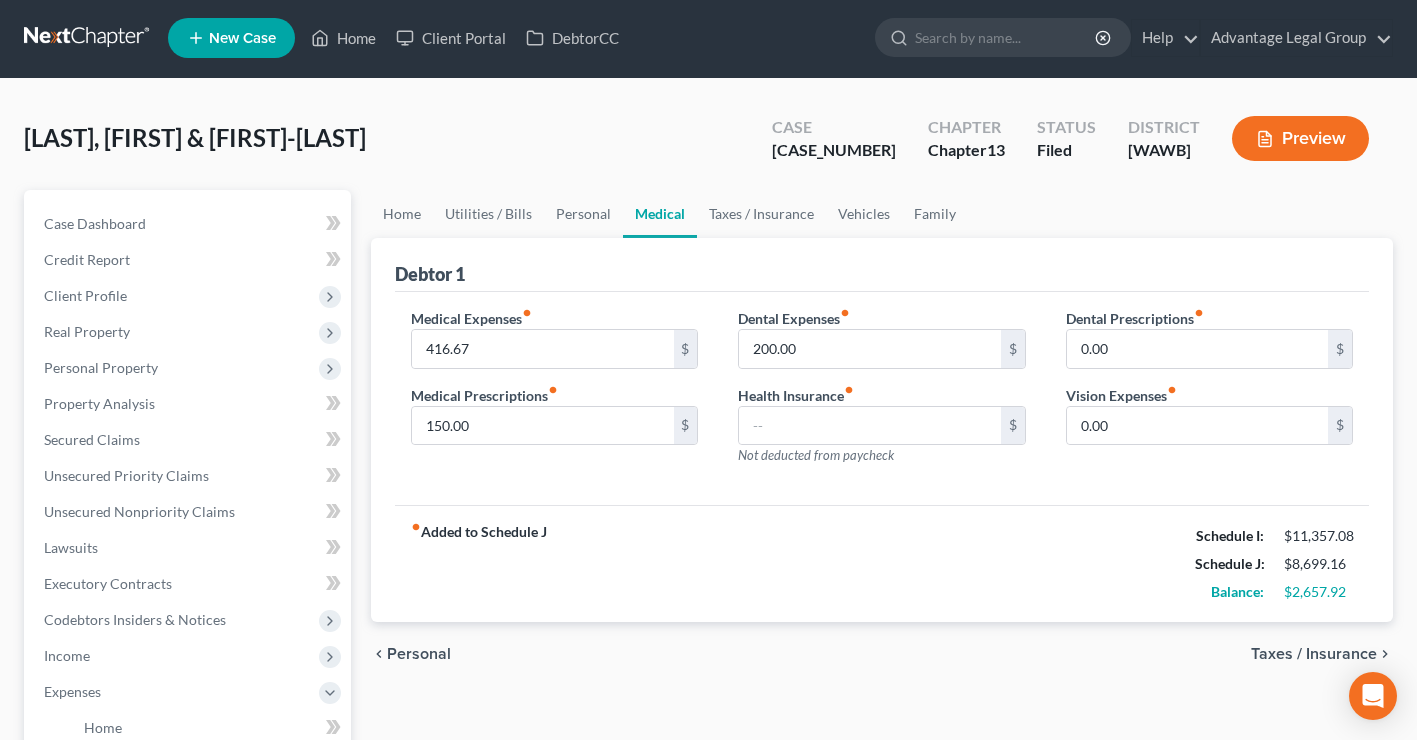 scroll, scrollTop: 0, scrollLeft: 0, axis: both 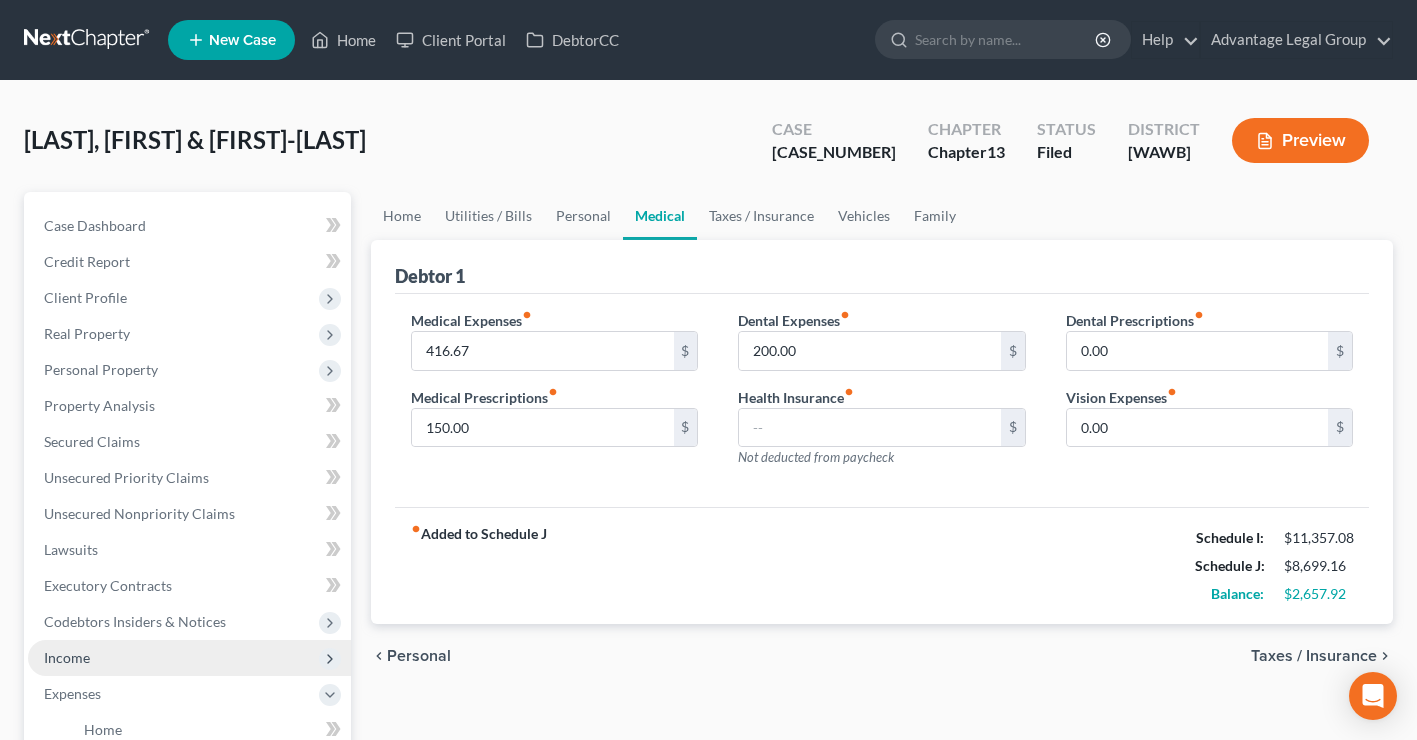 click on "Income" at bounding box center (189, 658) 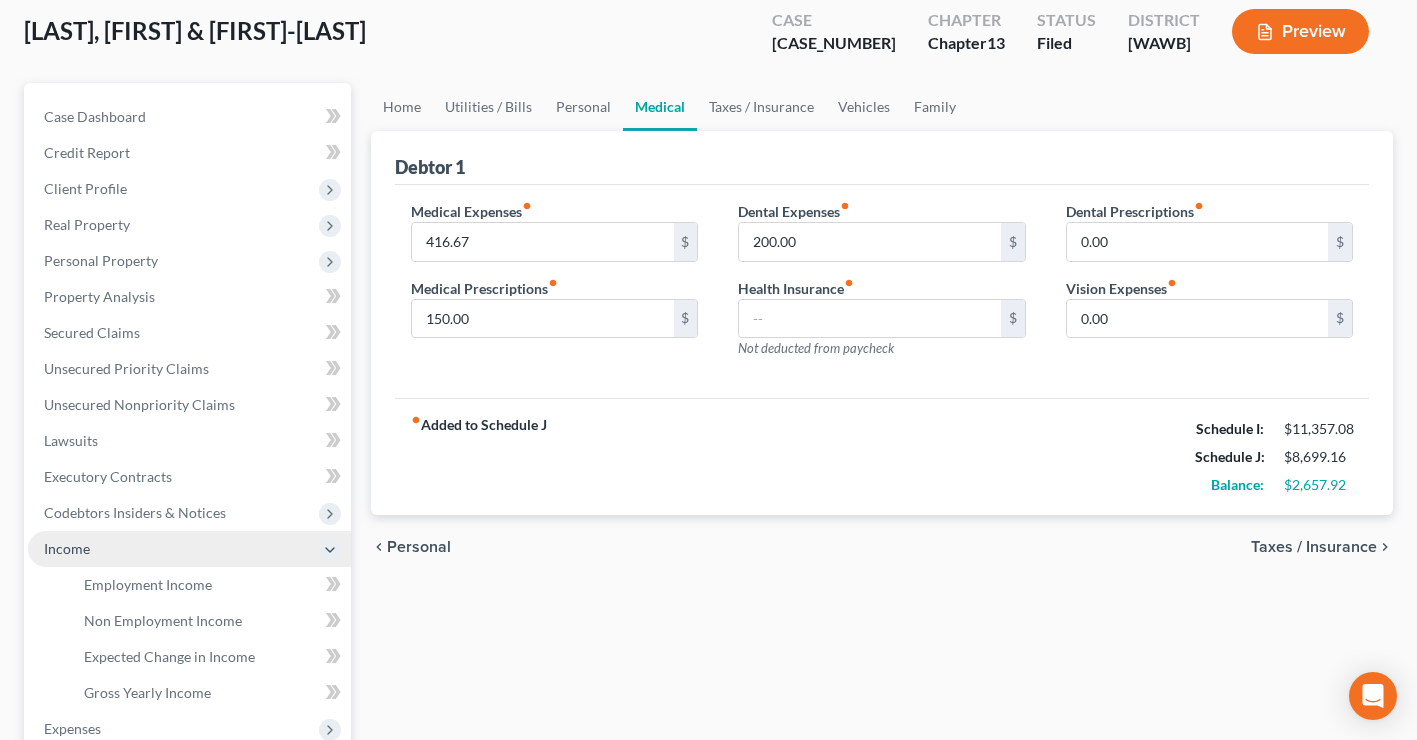 scroll, scrollTop: 110, scrollLeft: 0, axis: vertical 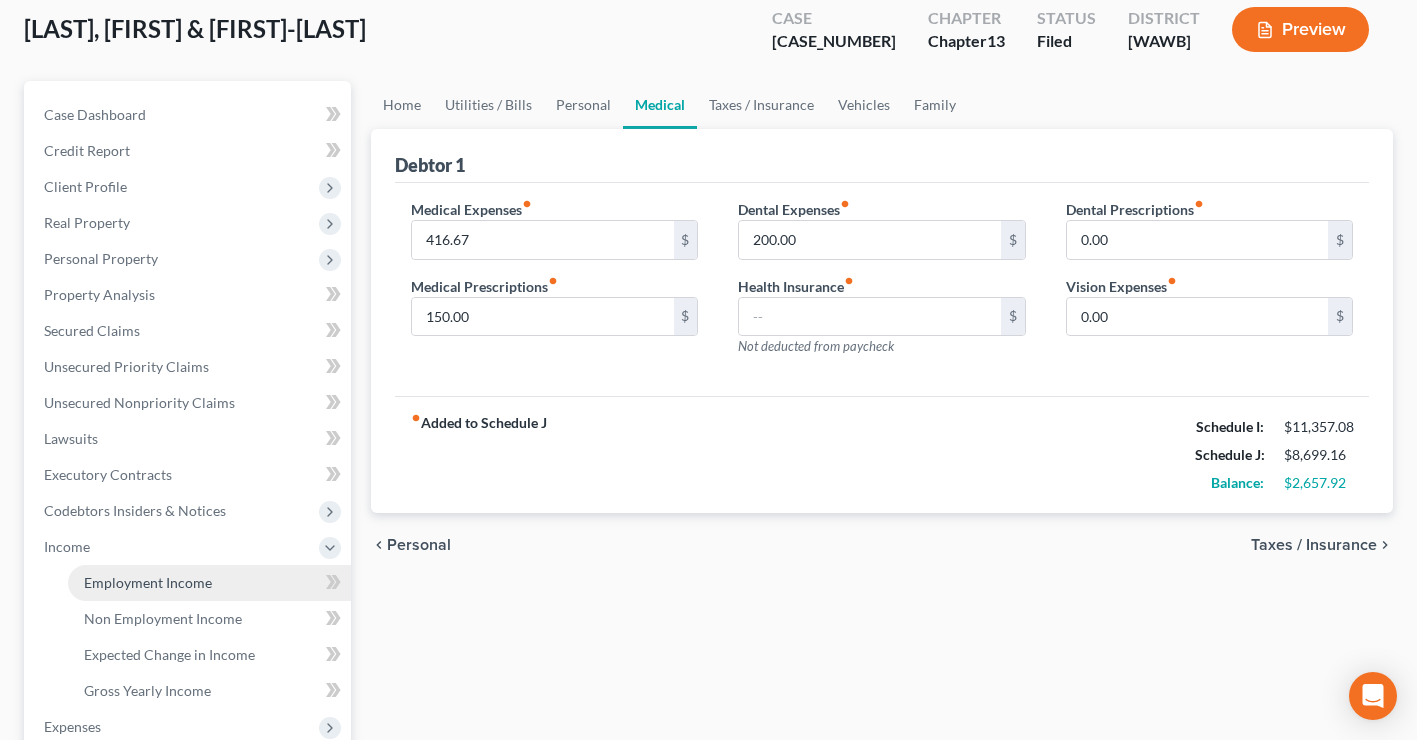 click on "Employment Income" at bounding box center [148, 582] 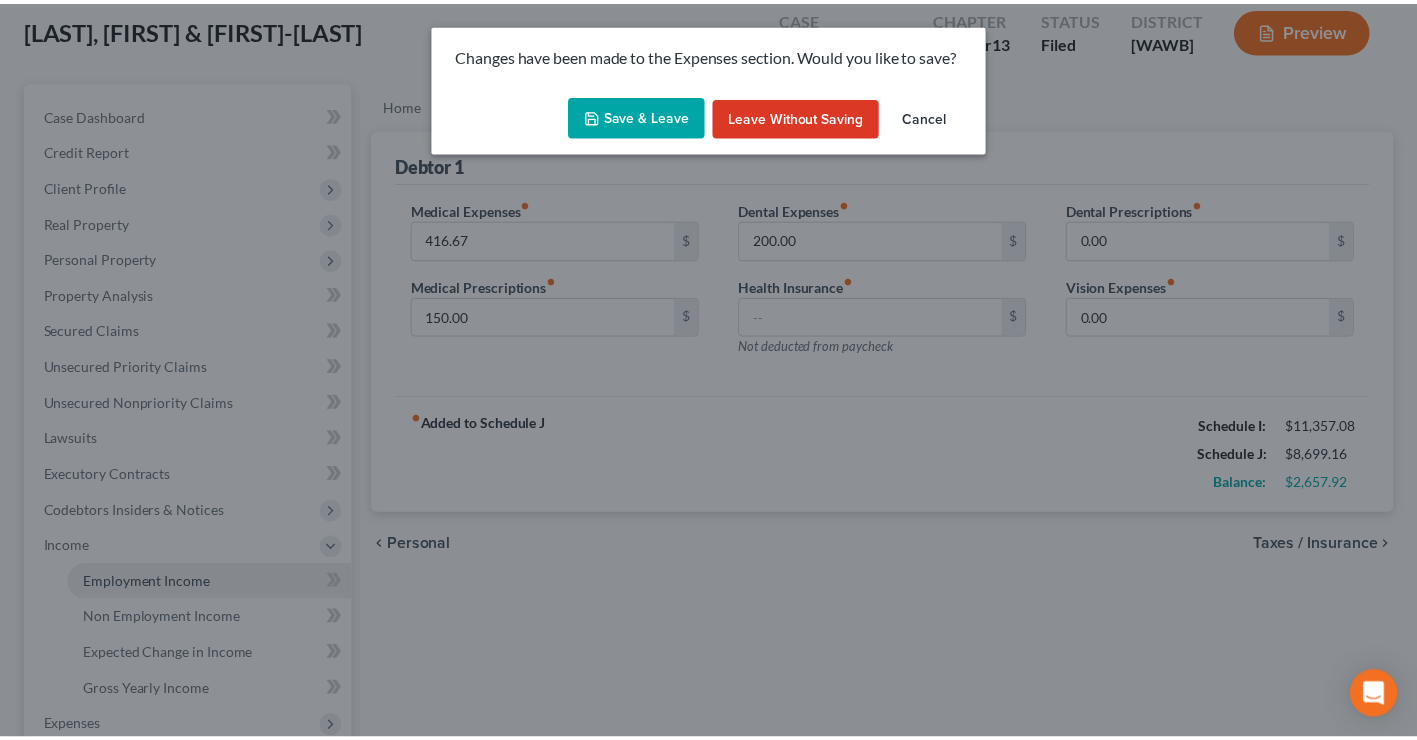 scroll, scrollTop: 109, scrollLeft: 0, axis: vertical 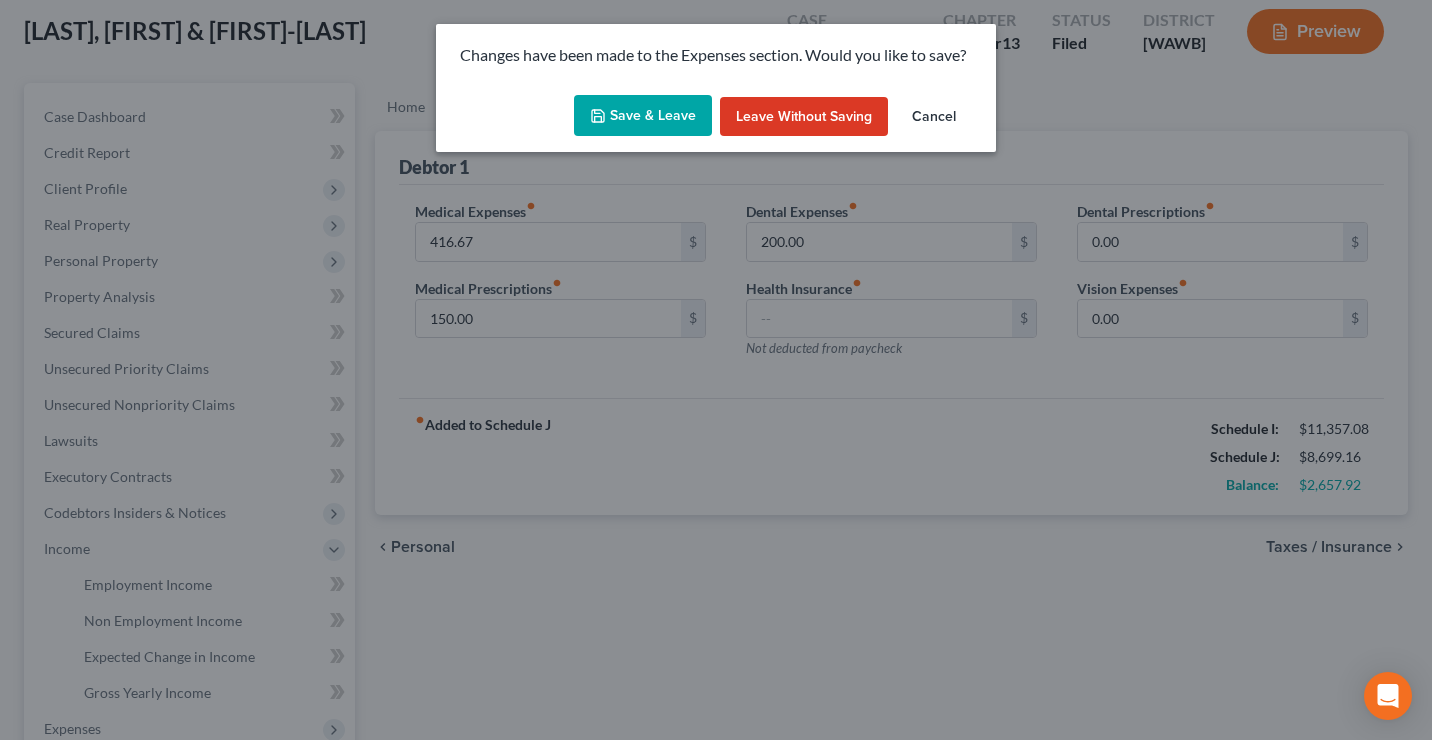 click on "Save & Leave" at bounding box center (643, 116) 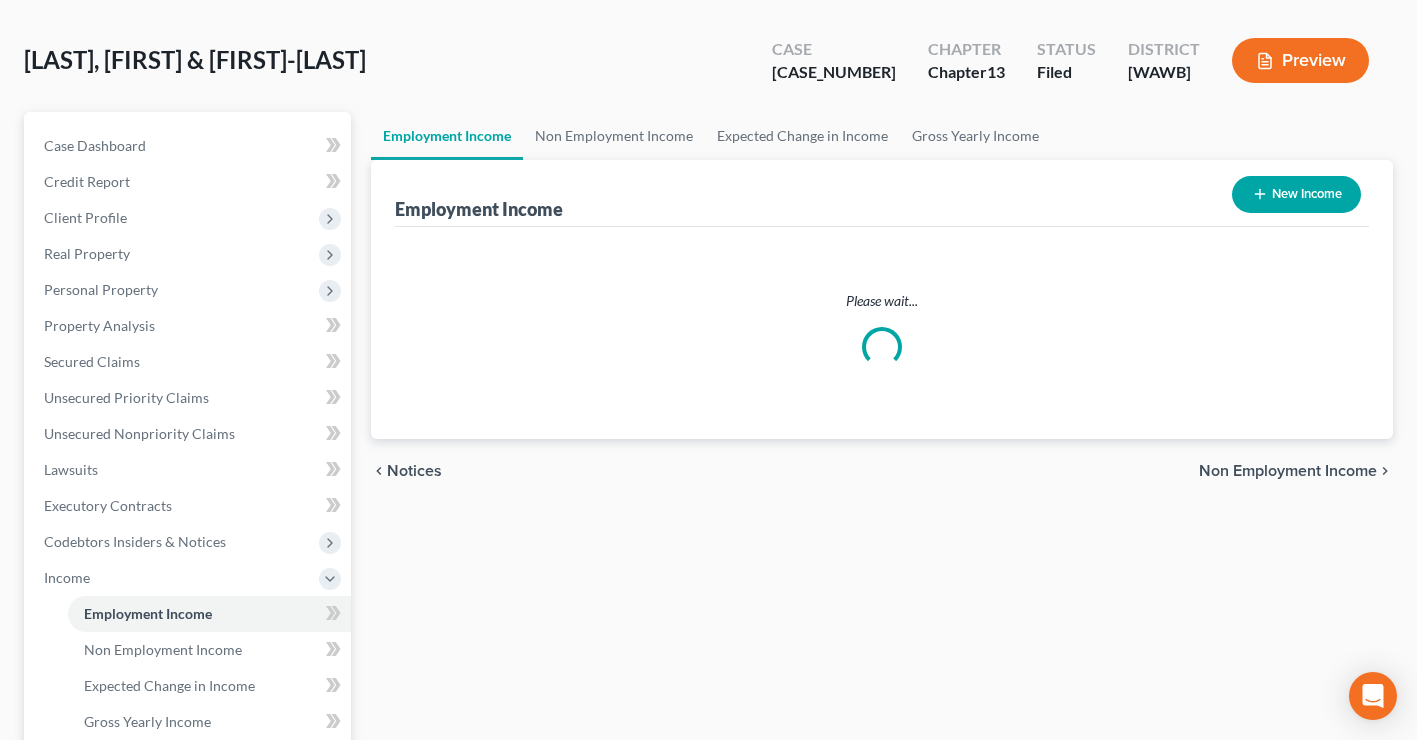 scroll, scrollTop: 0, scrollLeft: 0, axis: both 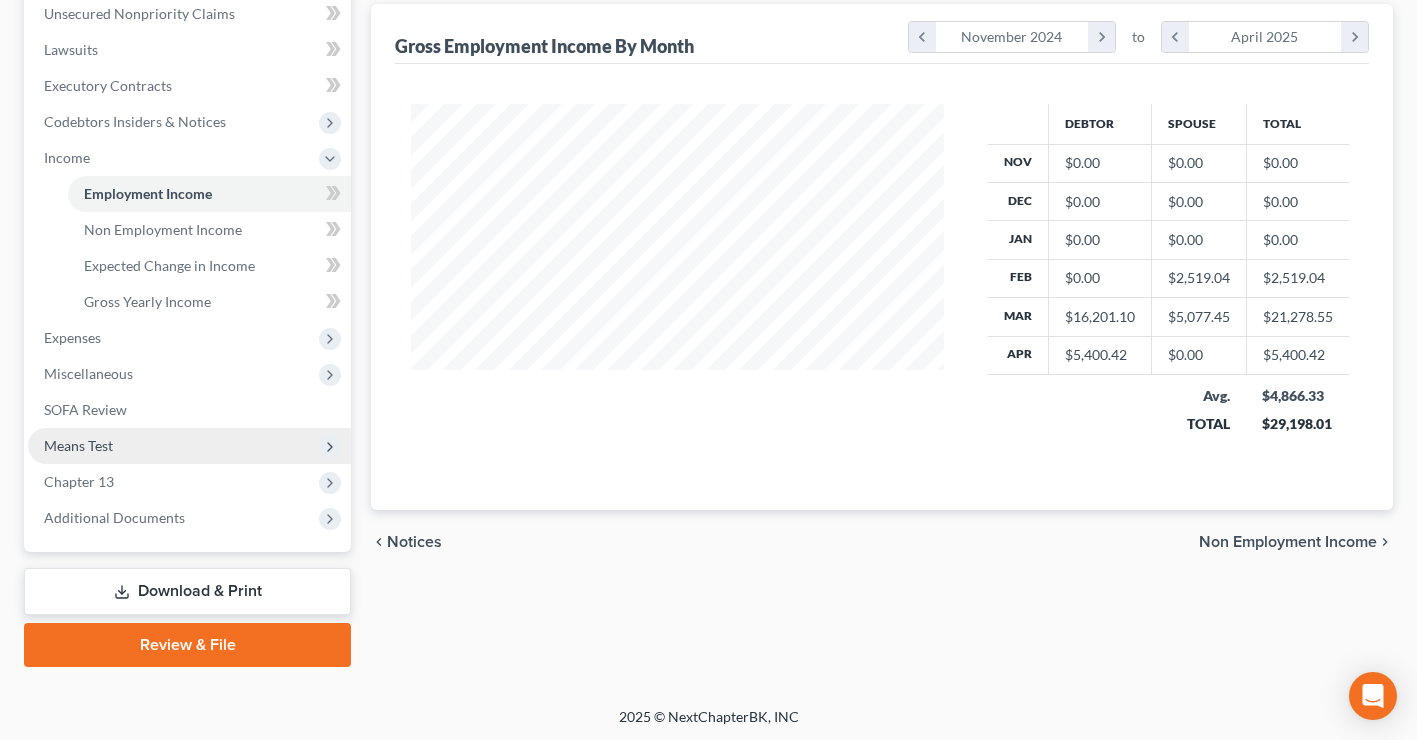 click on "Means Test" at bounding box center [189, 446] 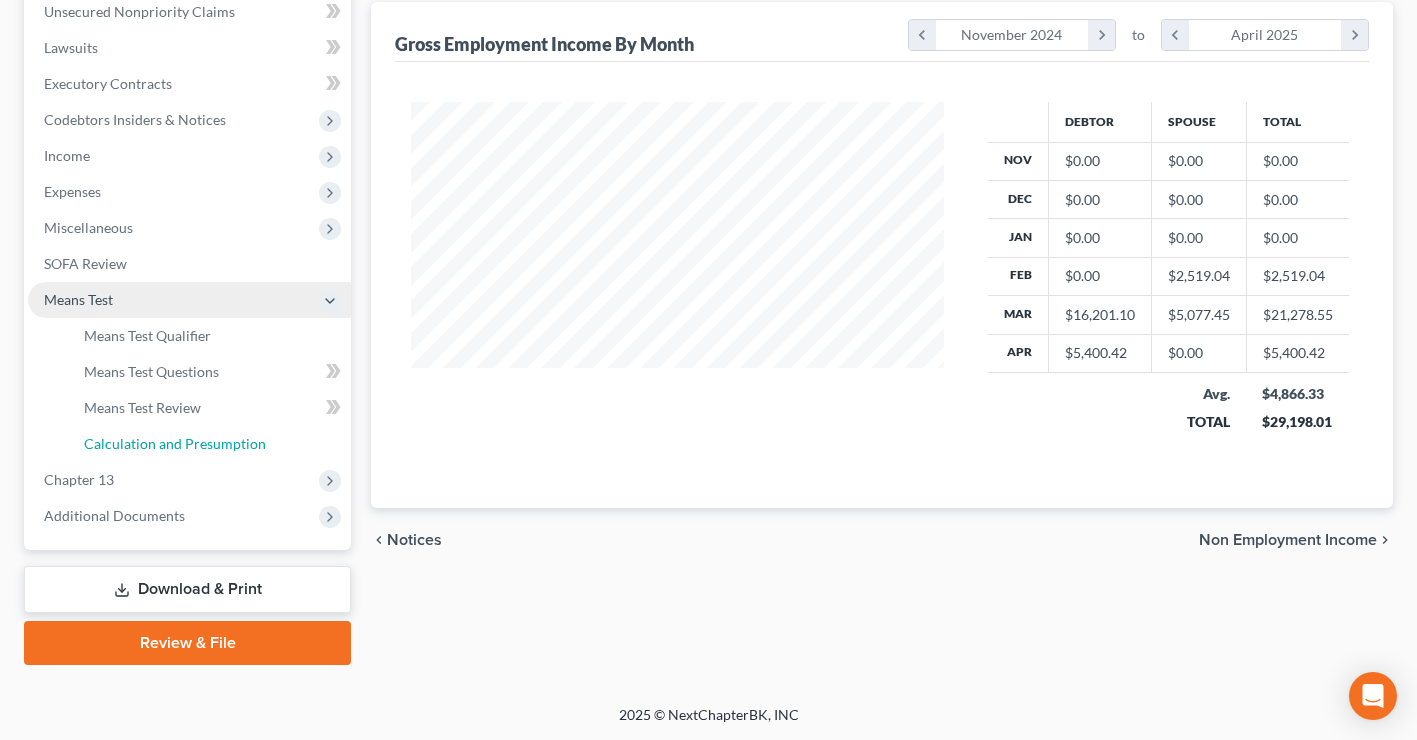 click on "Calculation and Presumption" at bounding box center (175, 443) 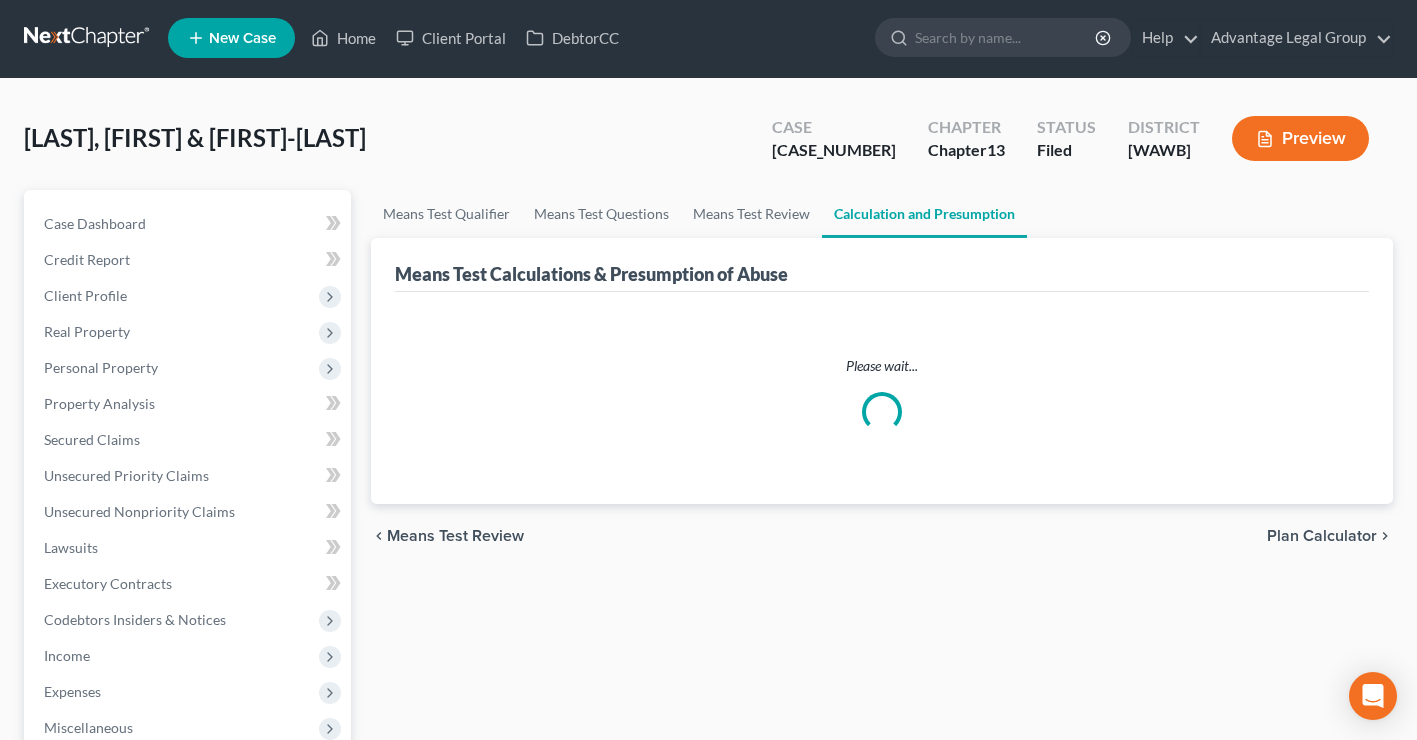 scroll, scrollTop: 3, scrollLeft: 0, axis: vertical 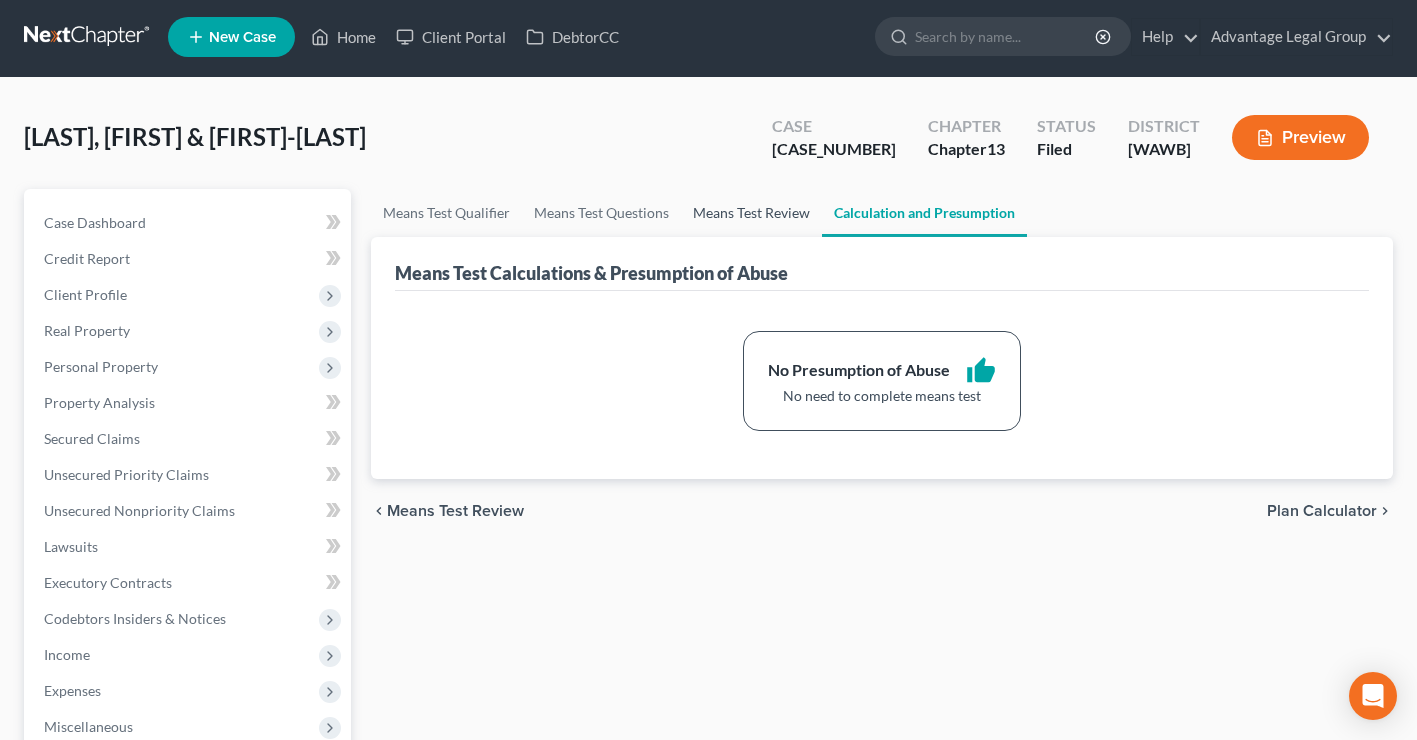 click on "Means Test Review" at bounding box center (751, 213) 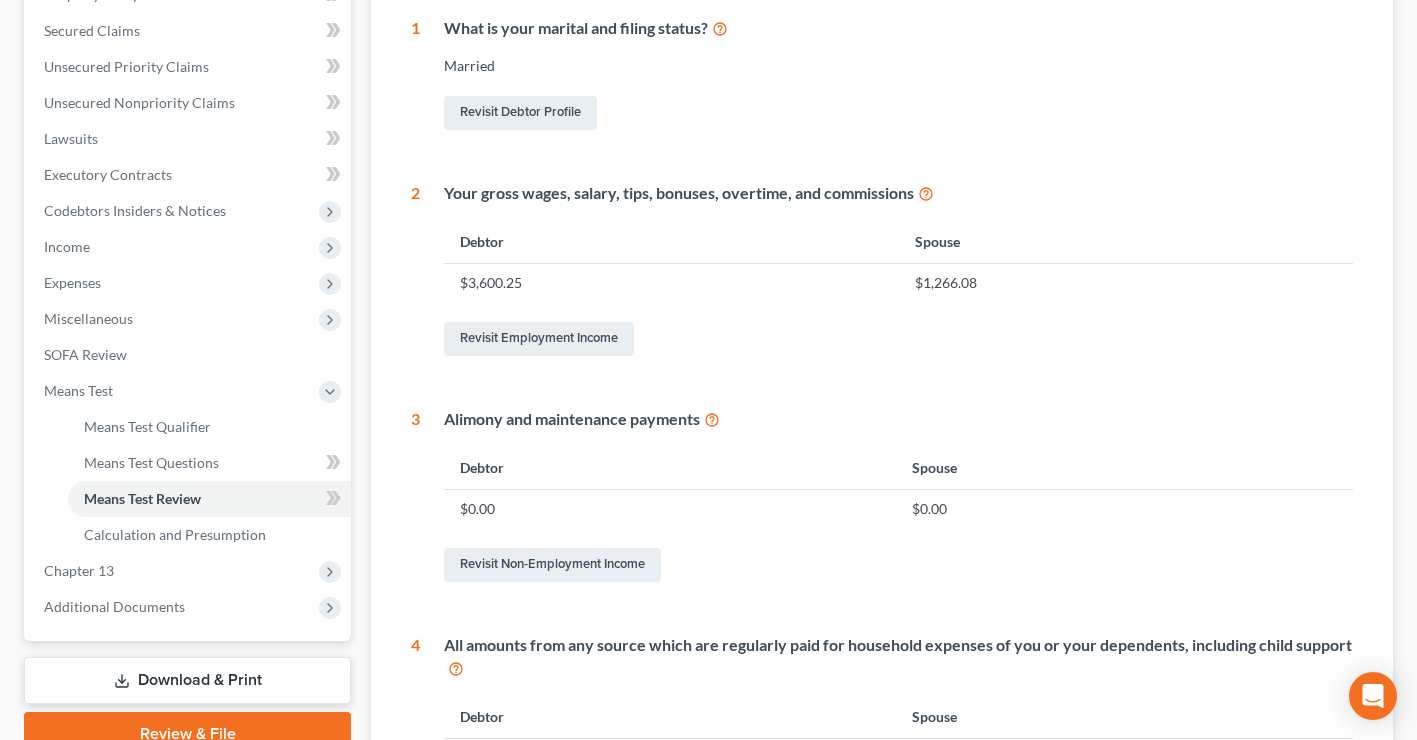 scroll, scrollTop: 417, scrollLeft: 0, axis: vertical 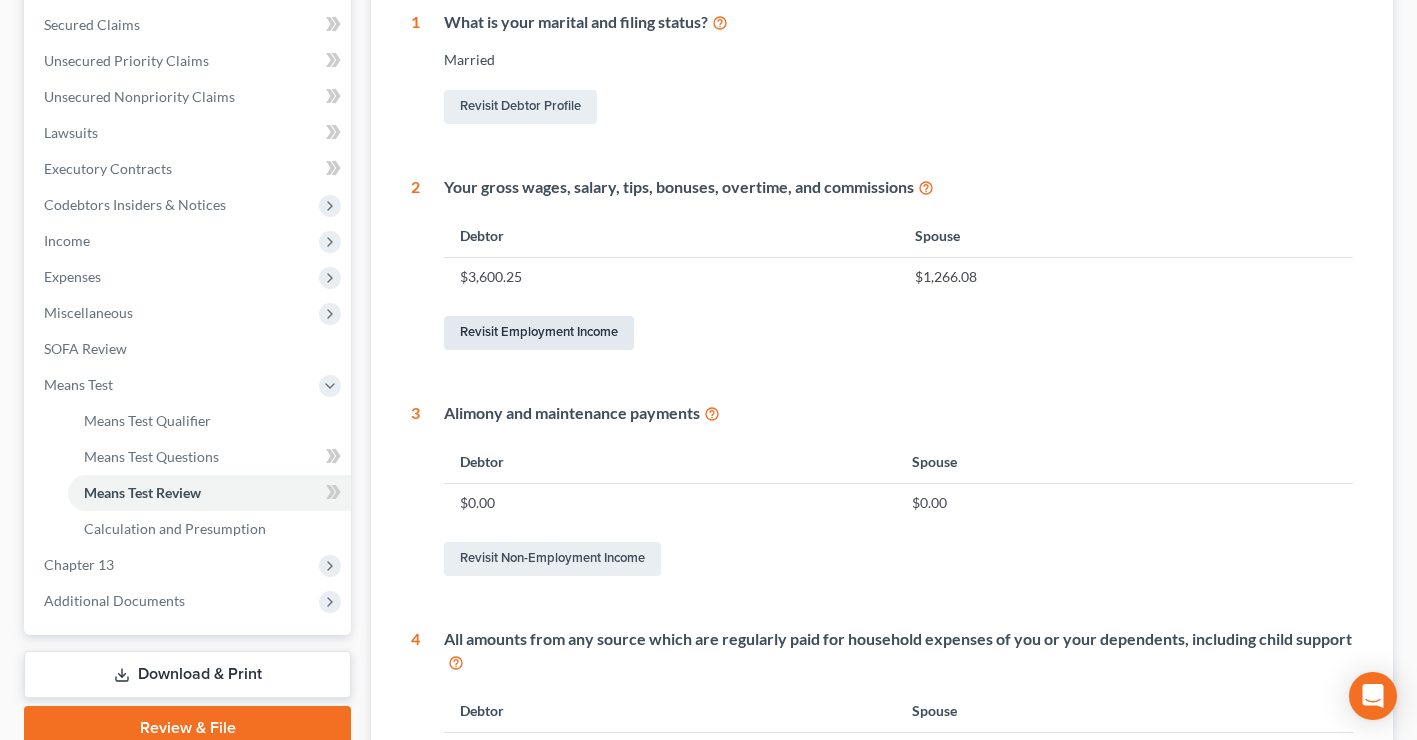 click on "Revisit Employment Income" at bounding box center (539, 333) 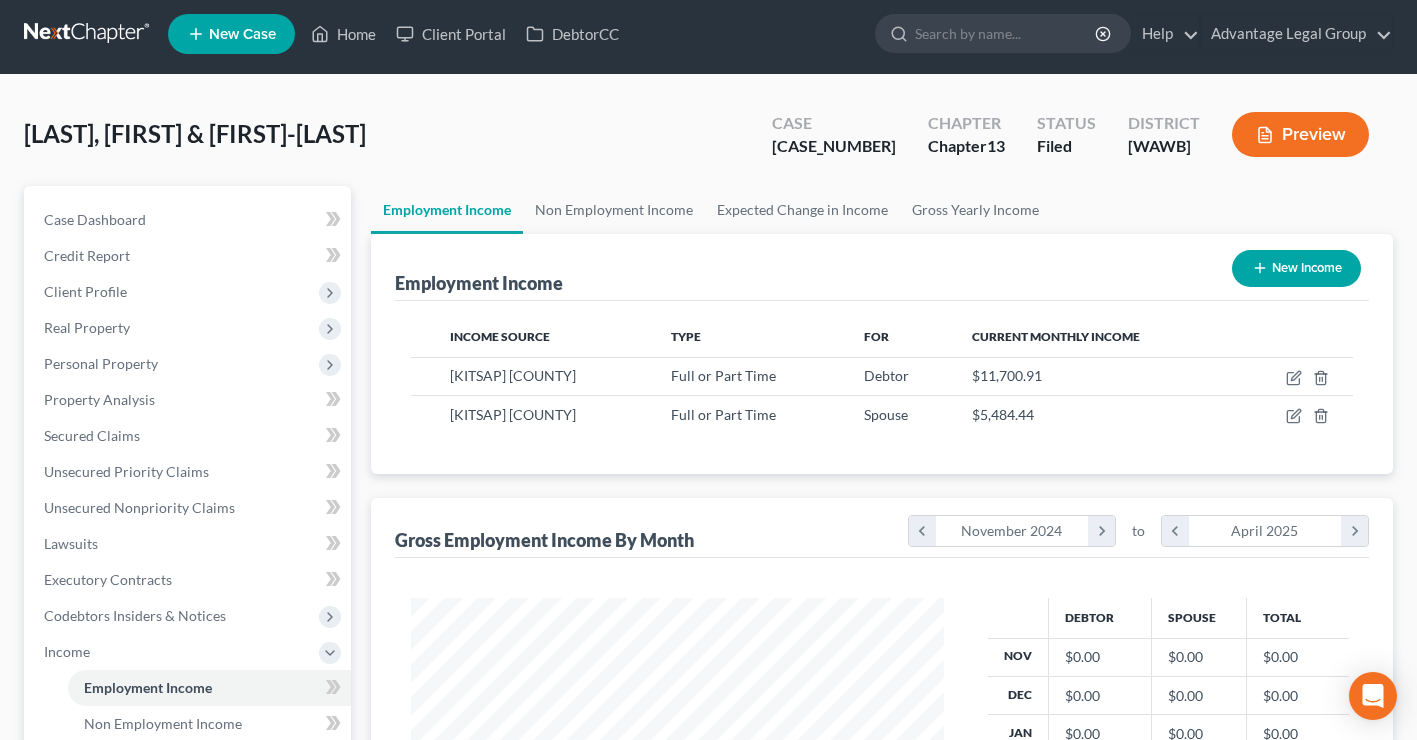 scroll, scrollTop: 0, scrollLeft: 0, axis: both 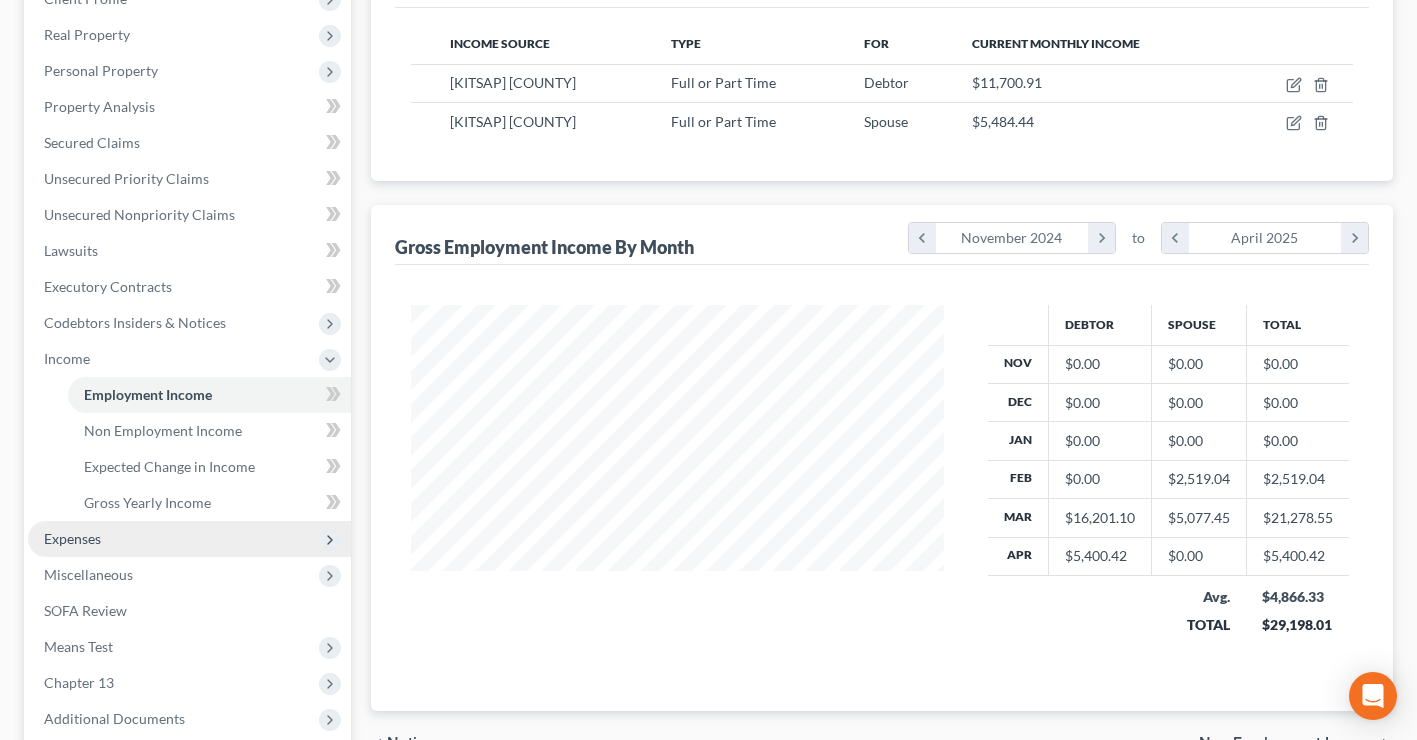 click on "Expenses" at bounding box center (72, 538) 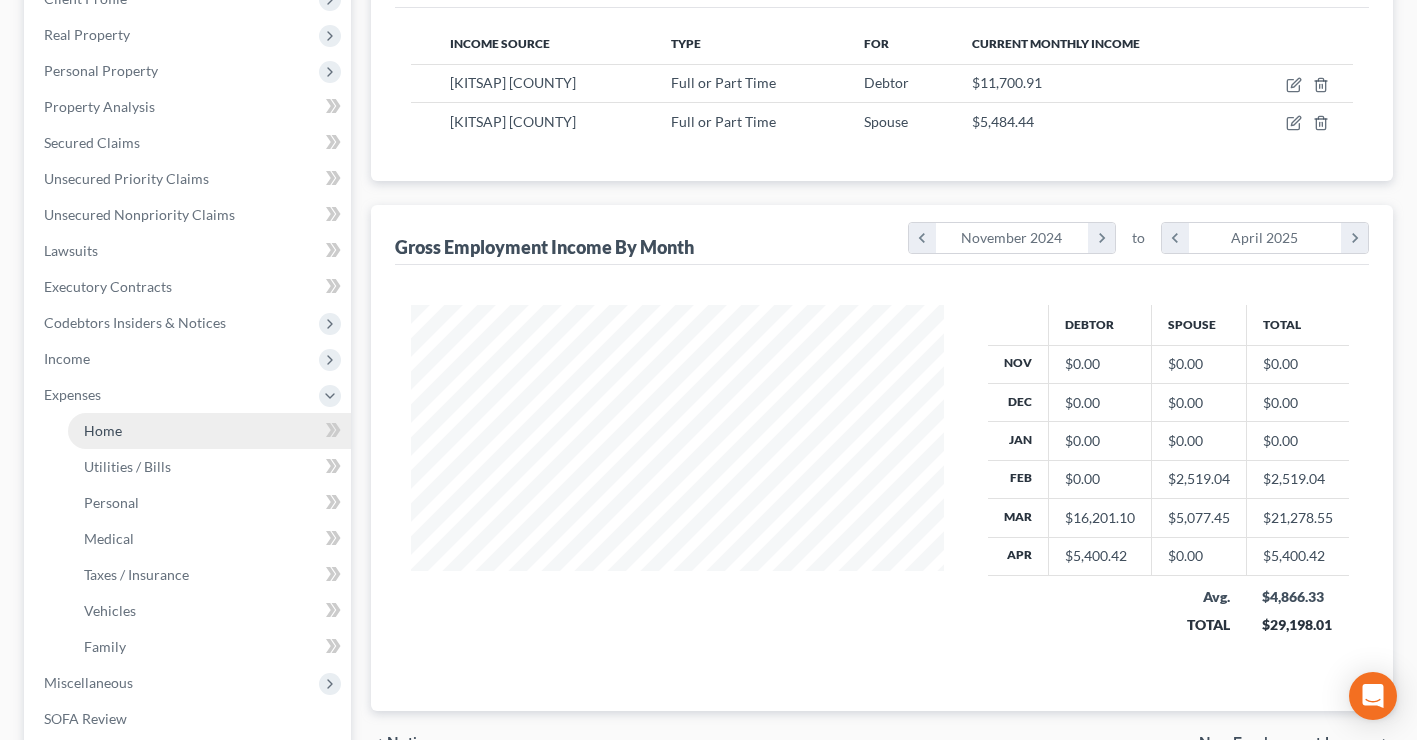 click on "Home" at bounding box center (103, 430) 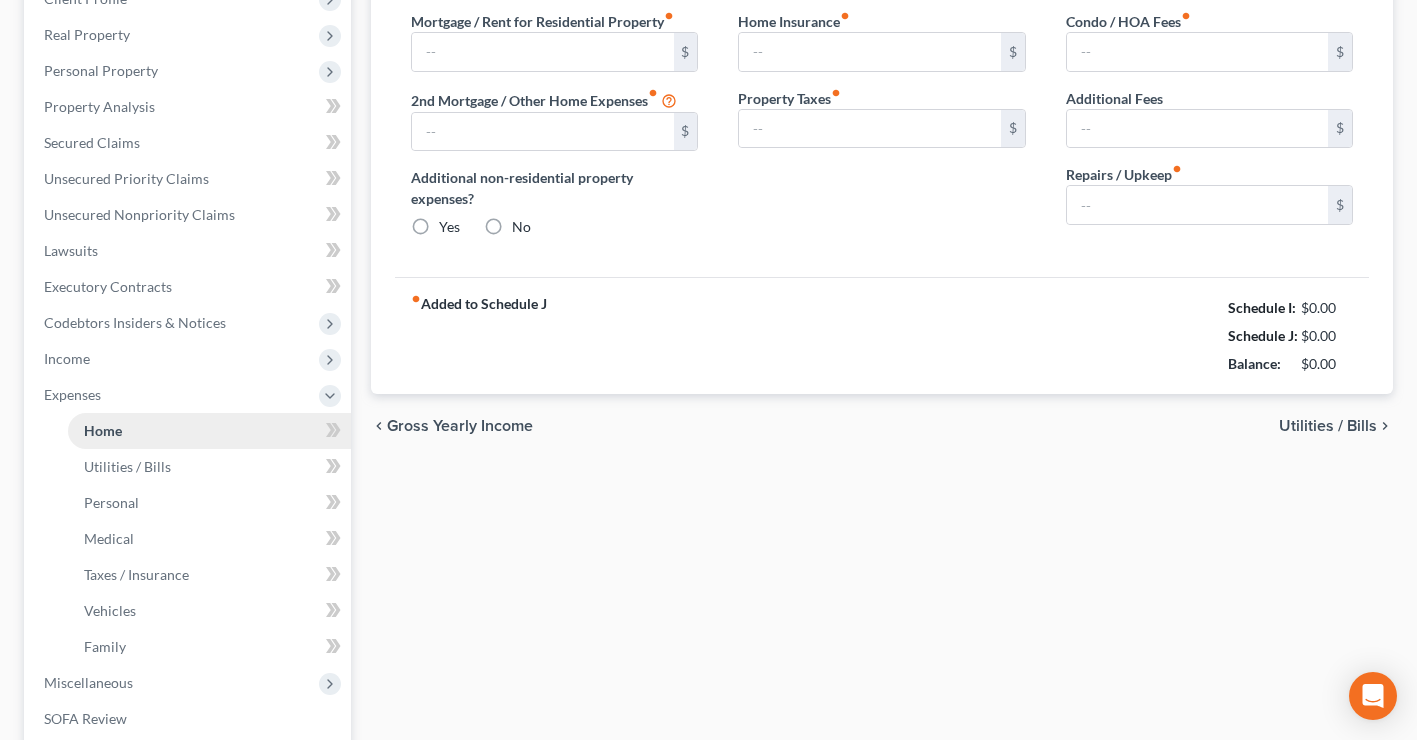 scroll, scrollTop: 11, scrollLeft: 0, axis: vertical 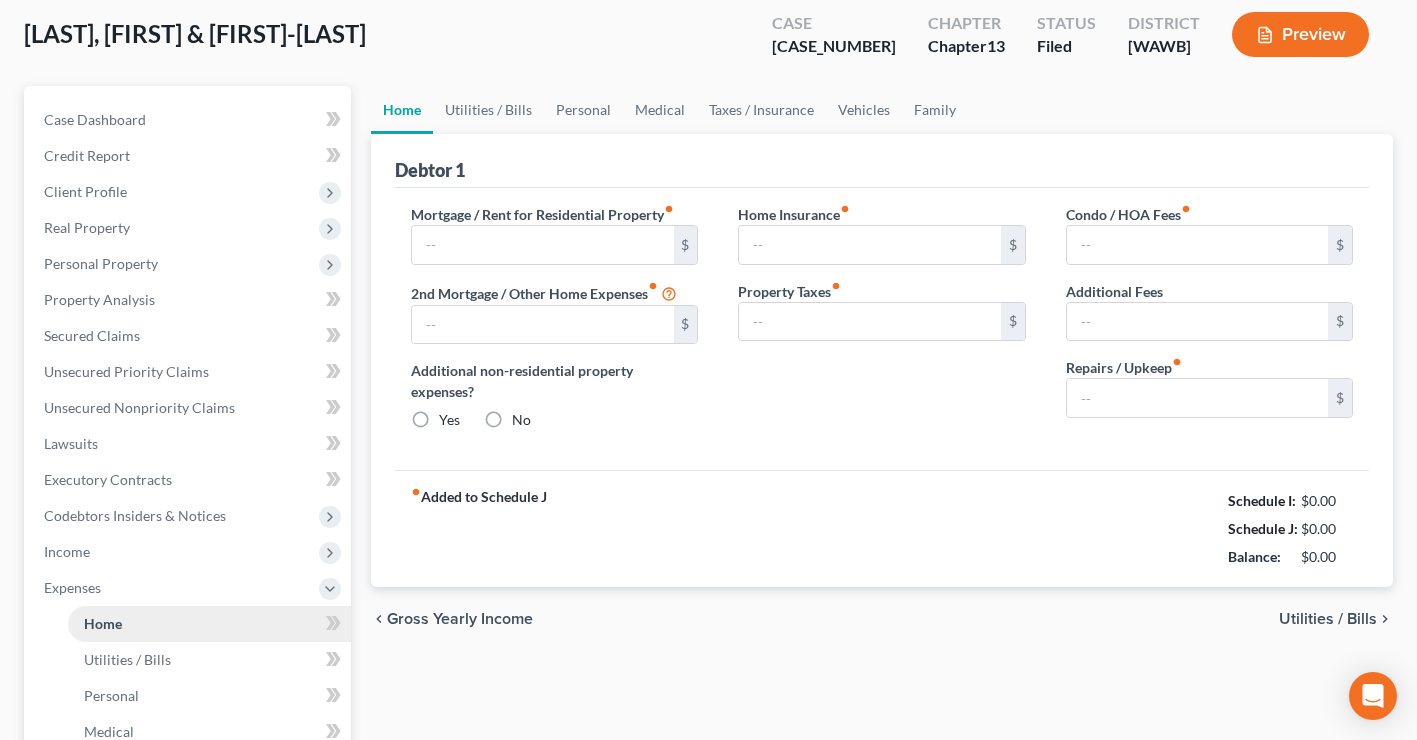 type on "2,758.49" 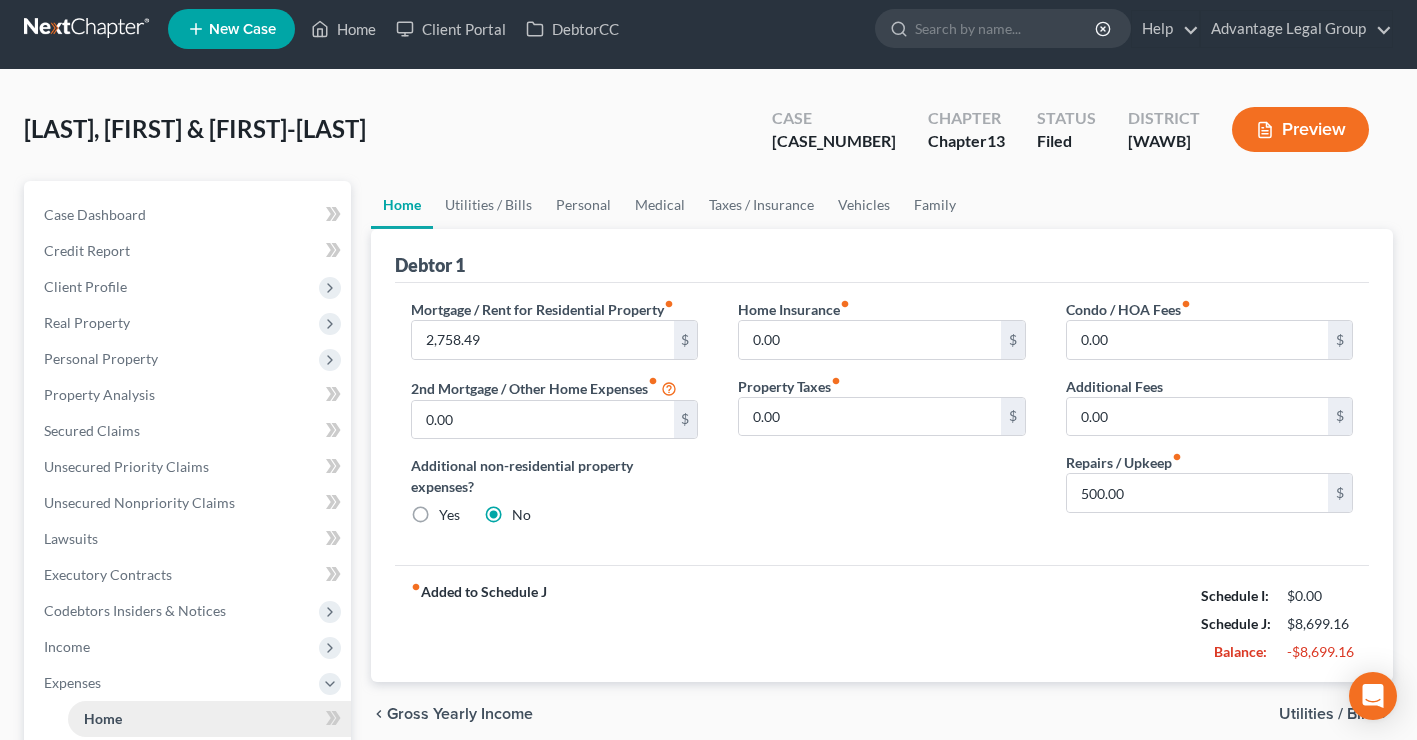 scroll, scrollTop: 0, scrollLeft: 0, axis: both 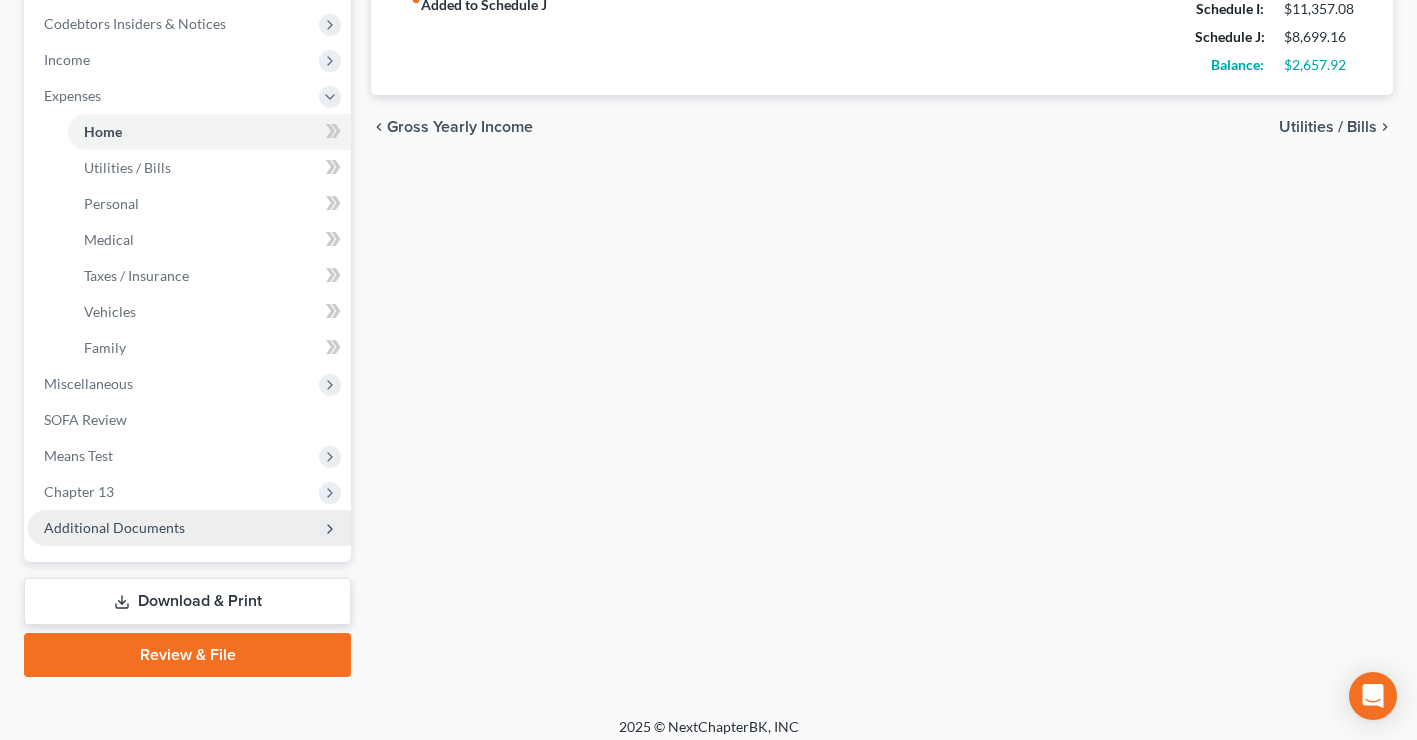 click on "Additional Documents" at bounding box center [114, 527] 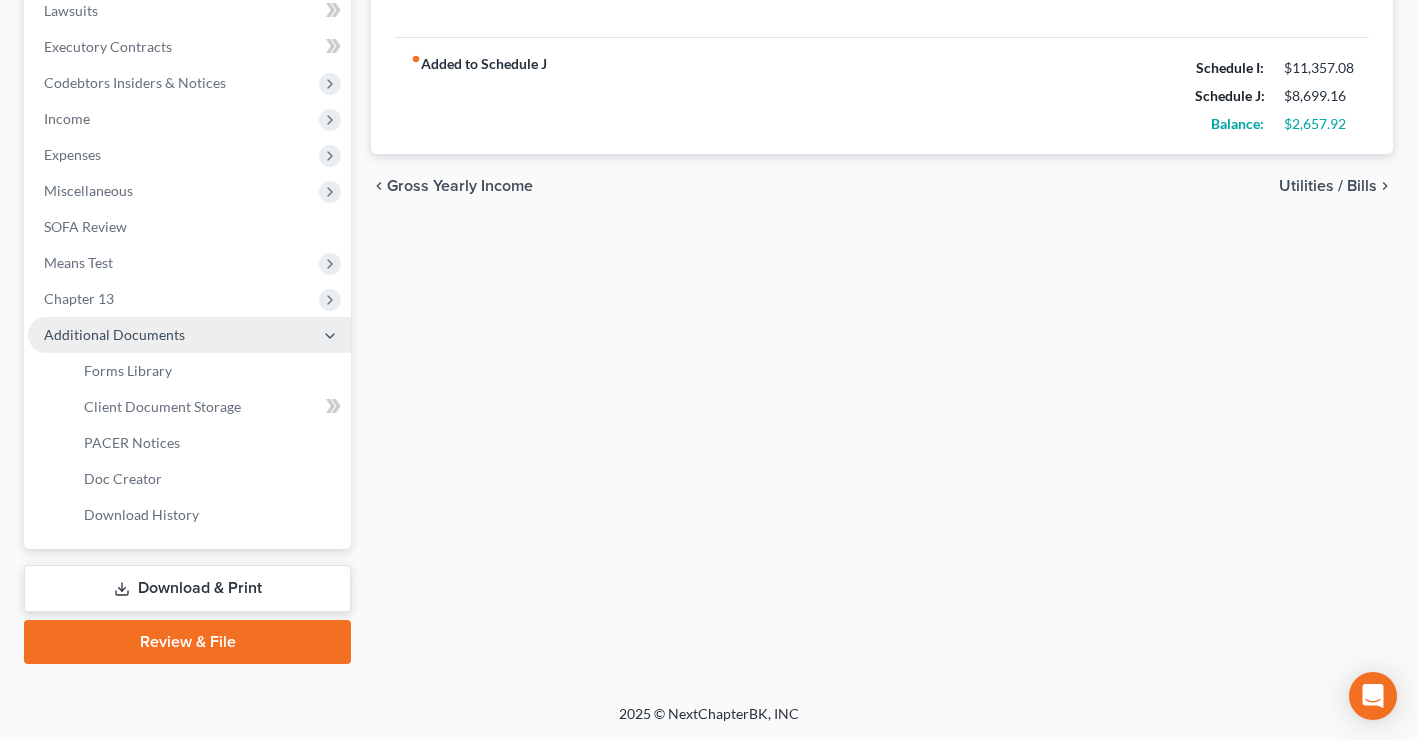 scroll, scrollTop: 539, scrollLeft: 0, axis: vertical 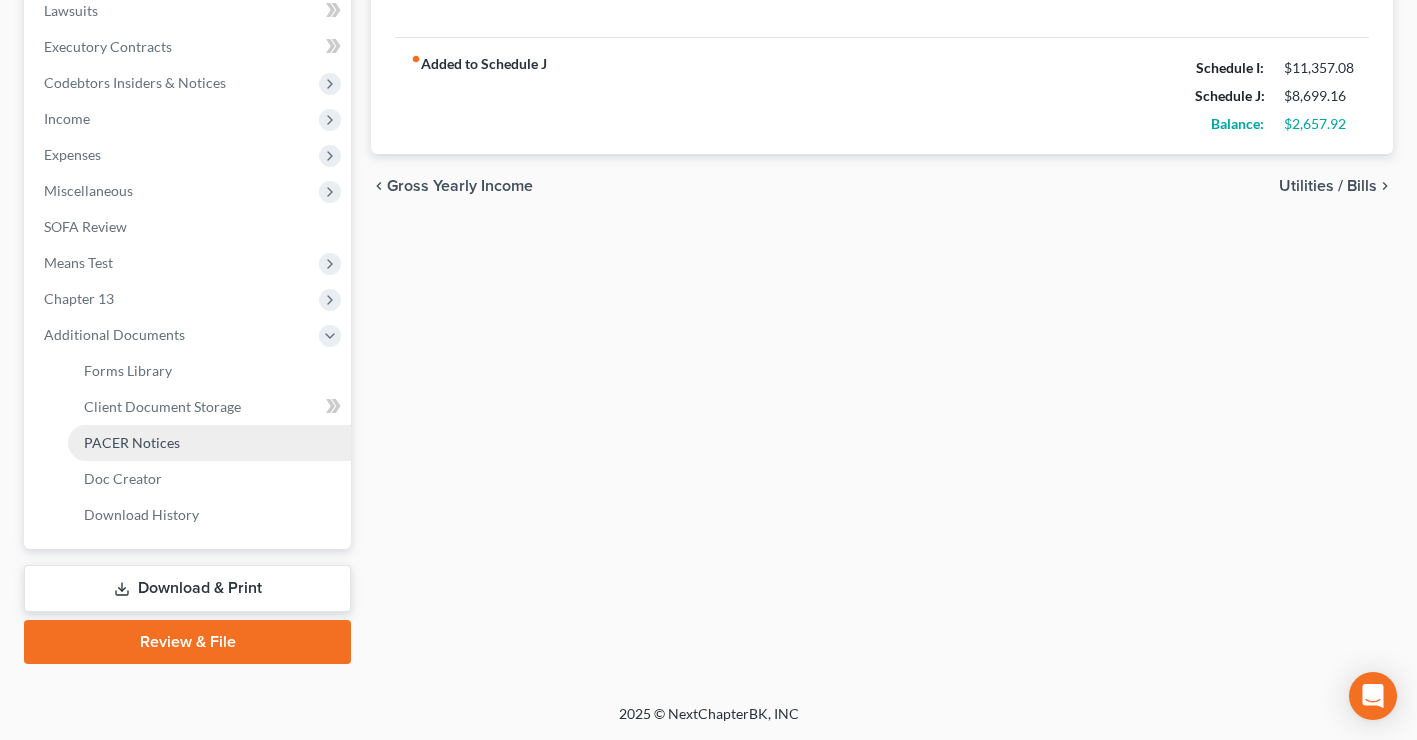 click on "PACER Notices" at bounding box center (132, 442) 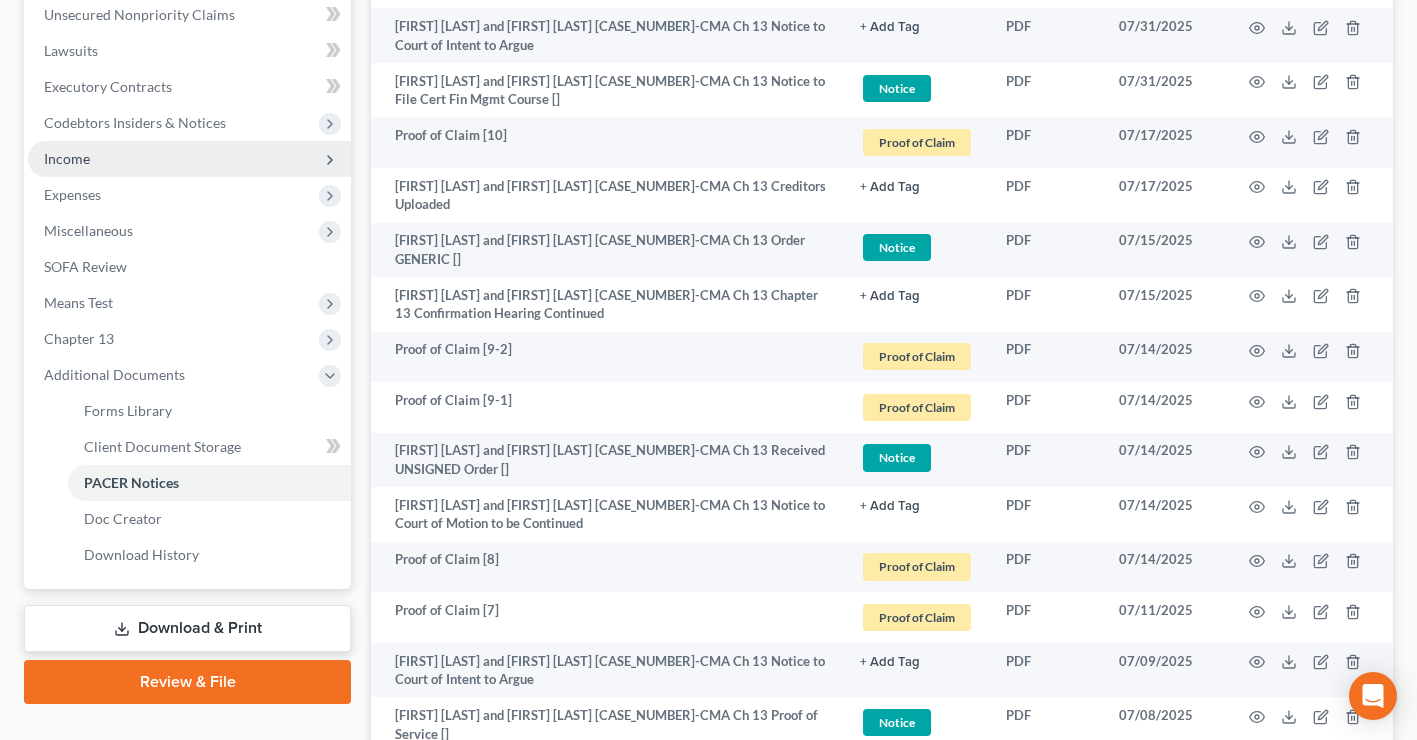 scroll, scrollTop: 500, scrollLeft: 0, axis: vertical 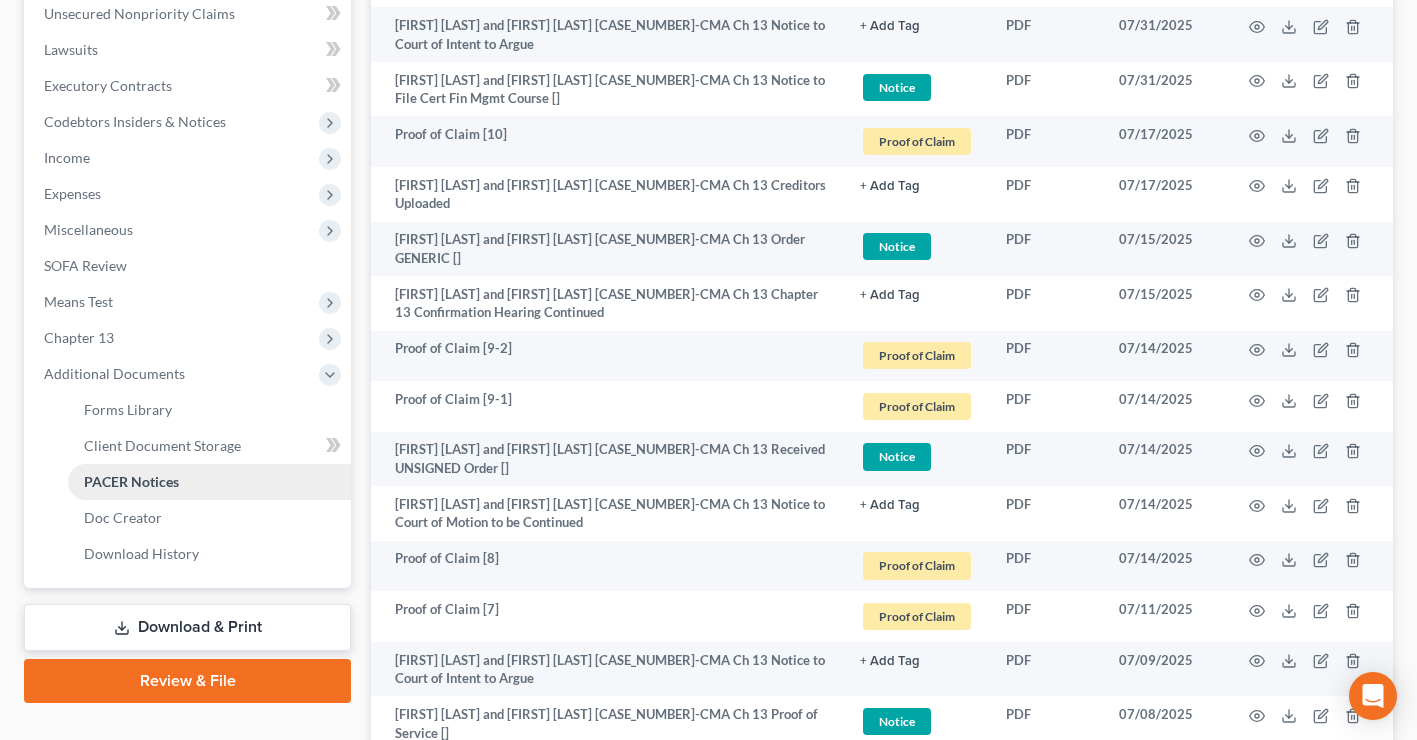 click on "PACER Notices" at bounding box center (131, 481) 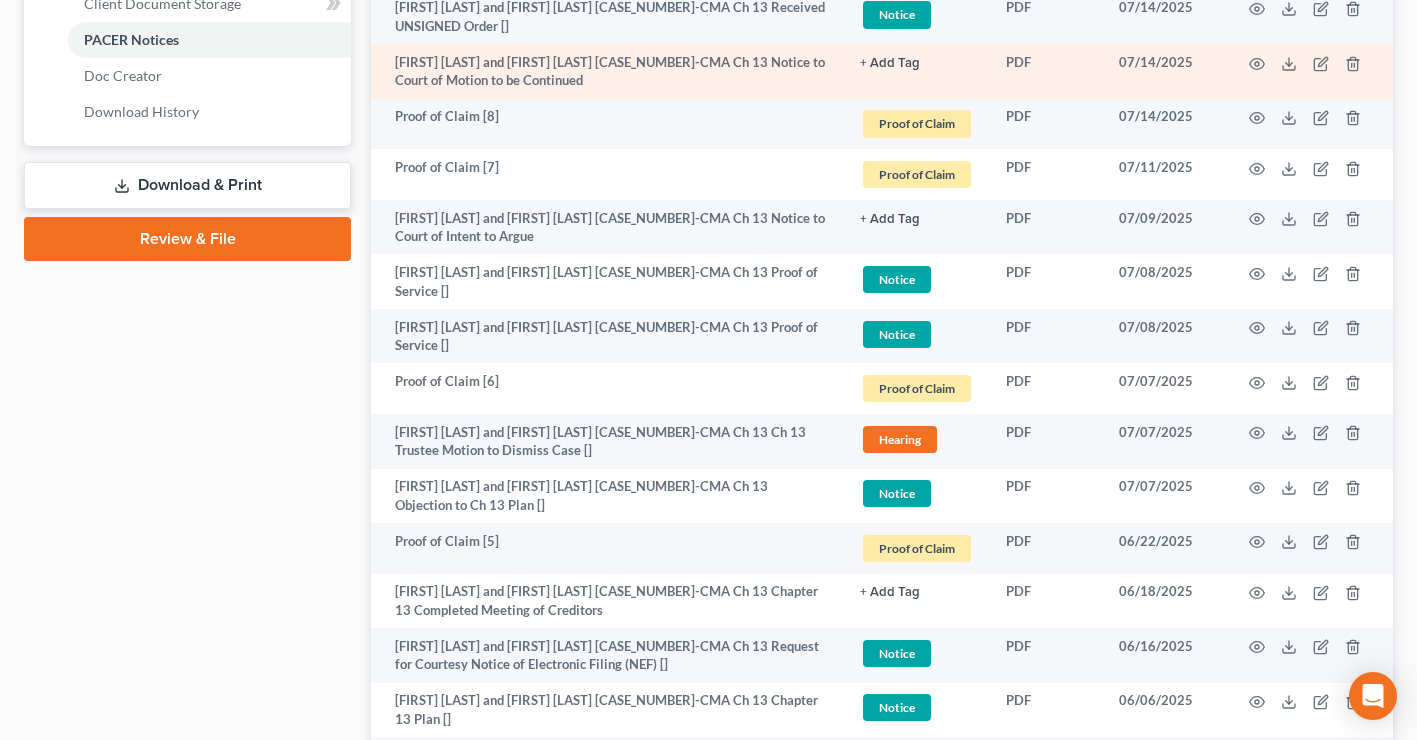 scroll, scrollTop: 1296, scrollLeft: 0, axis: vertical 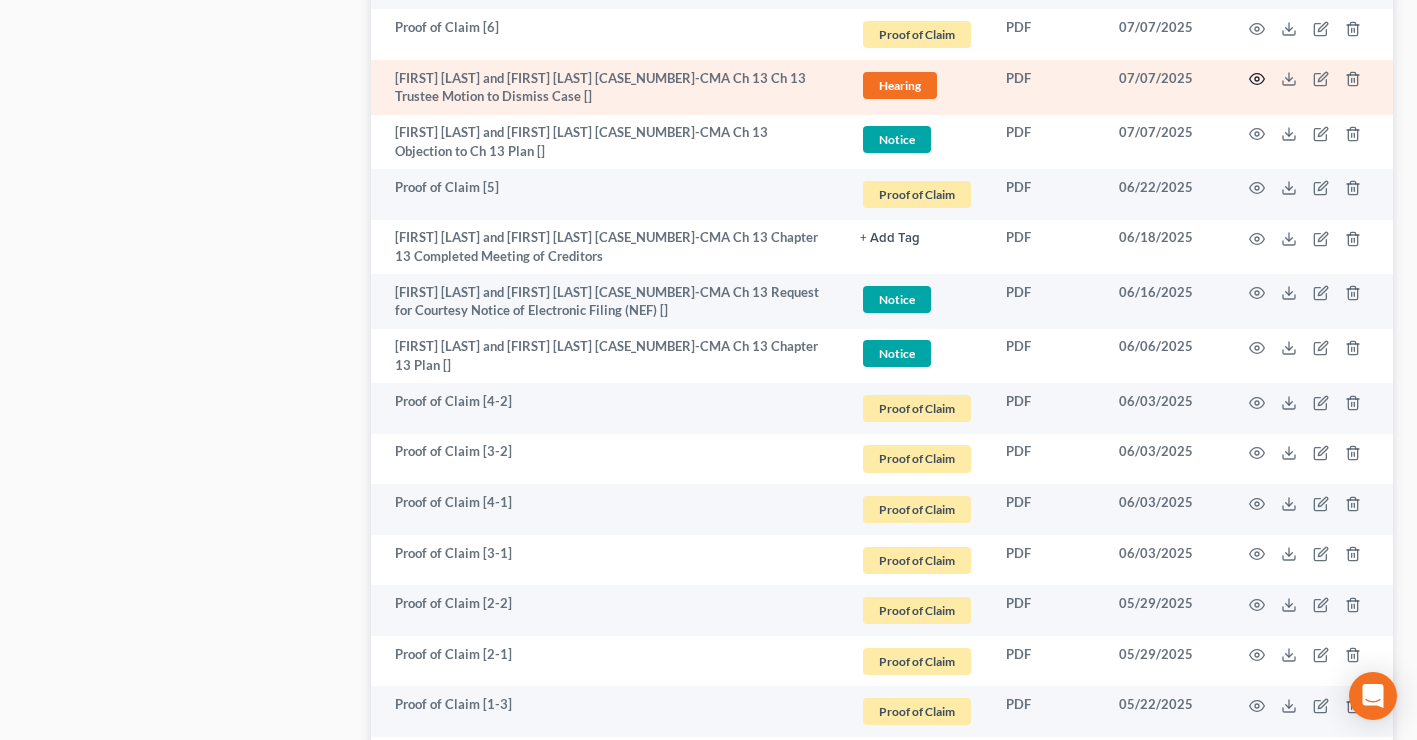 click 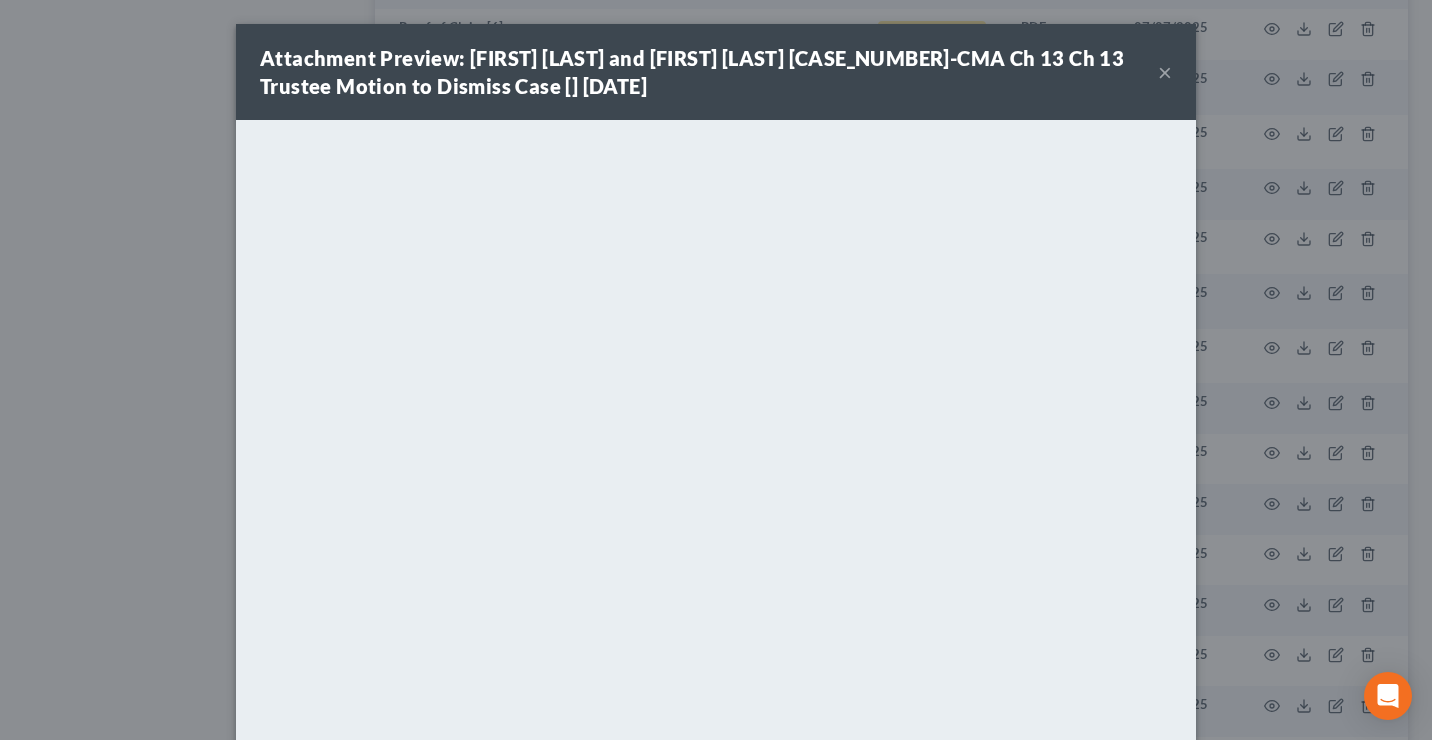 click on "×" at bounding box center (1165, 72) 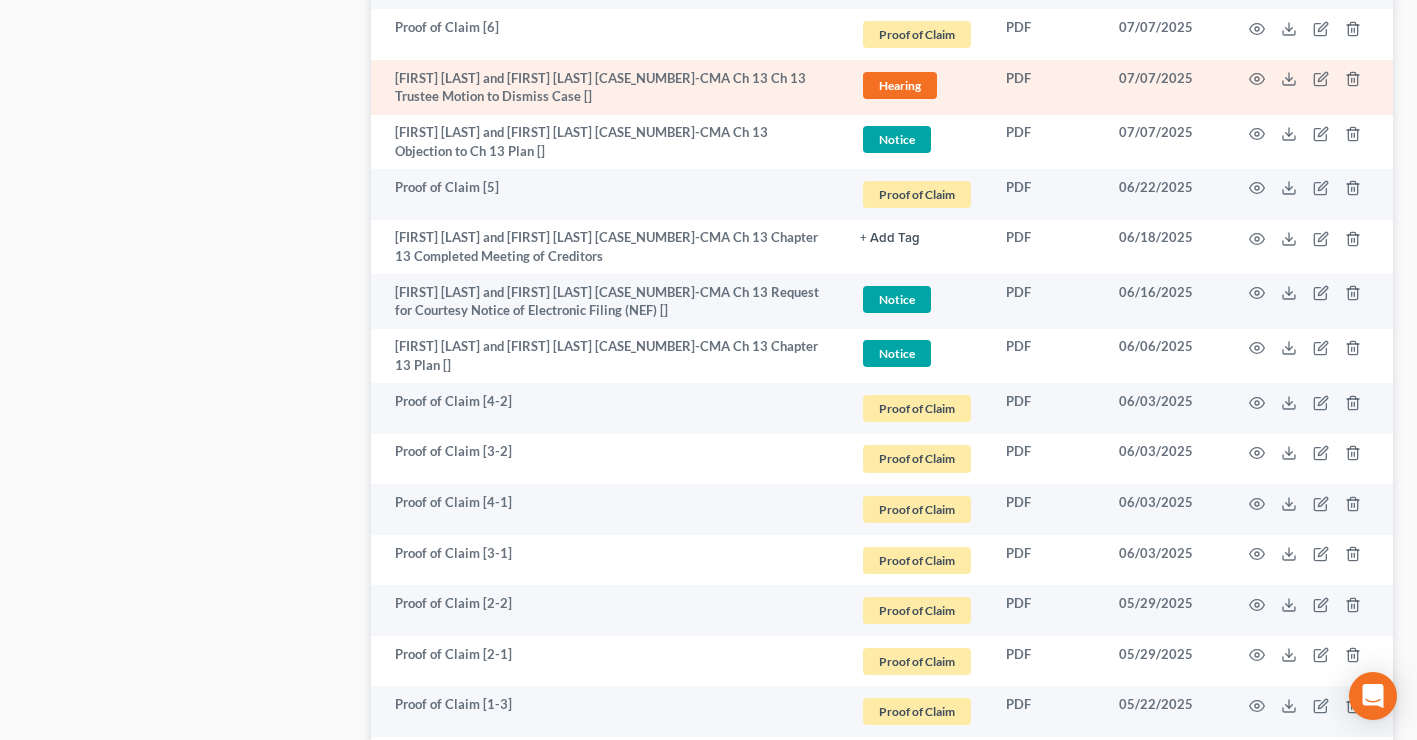 drag, startPoint x: 1158, startPoint y: 74, endPoint x: 1053, endPoint y: 72, distance: 105.01904 